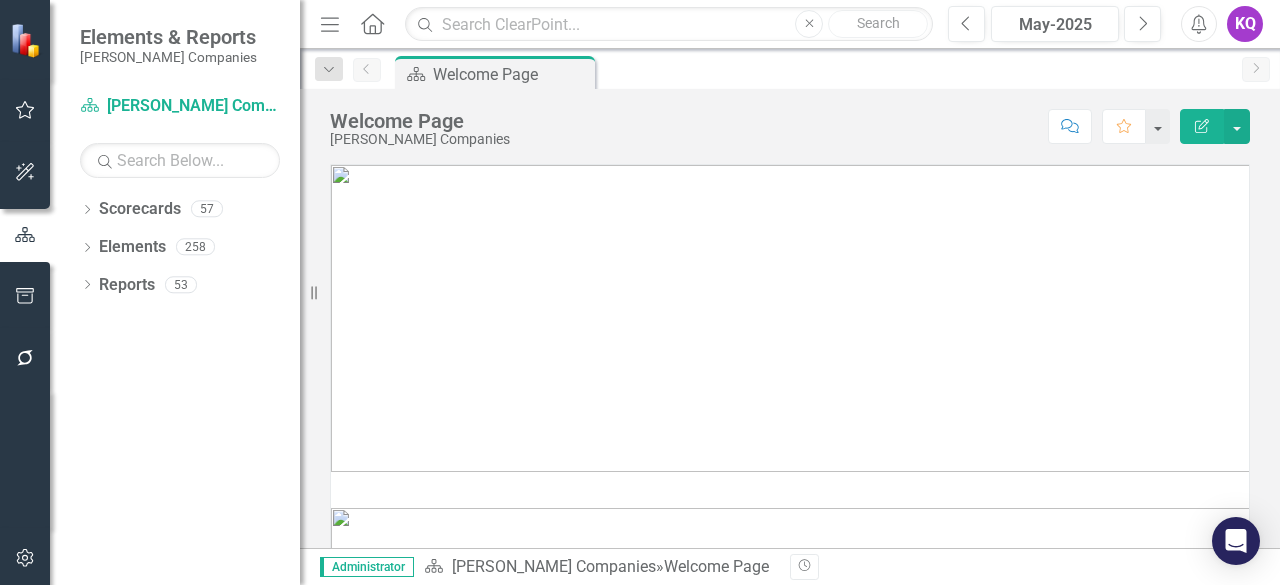 scroll, scrollTop: 0, scrollLeft: 0, axis: both 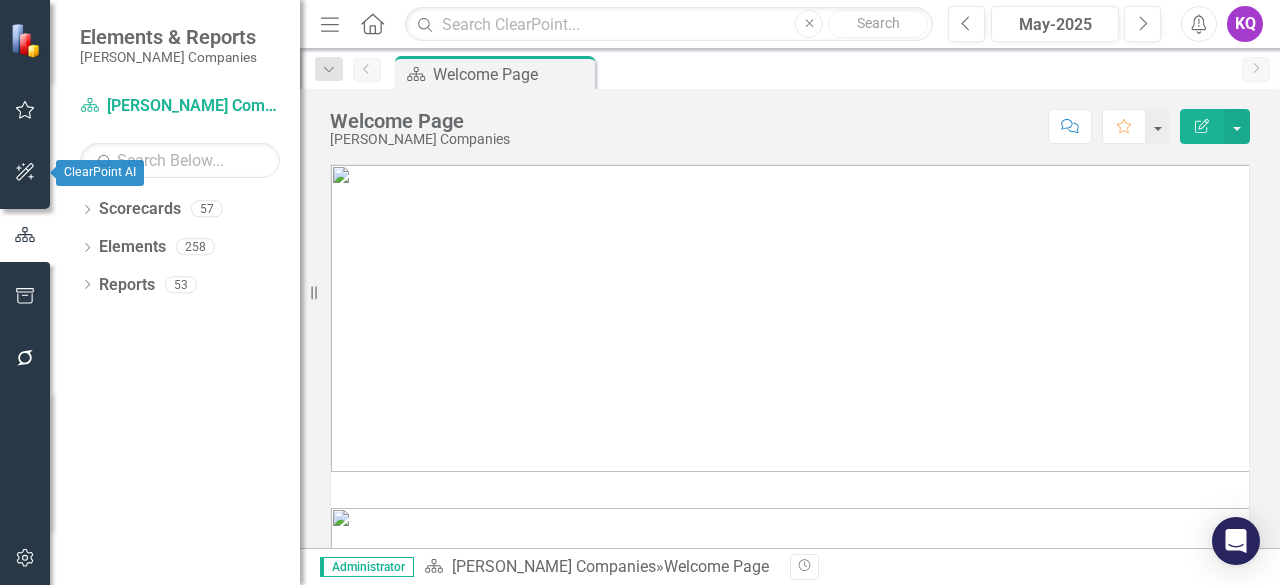 click 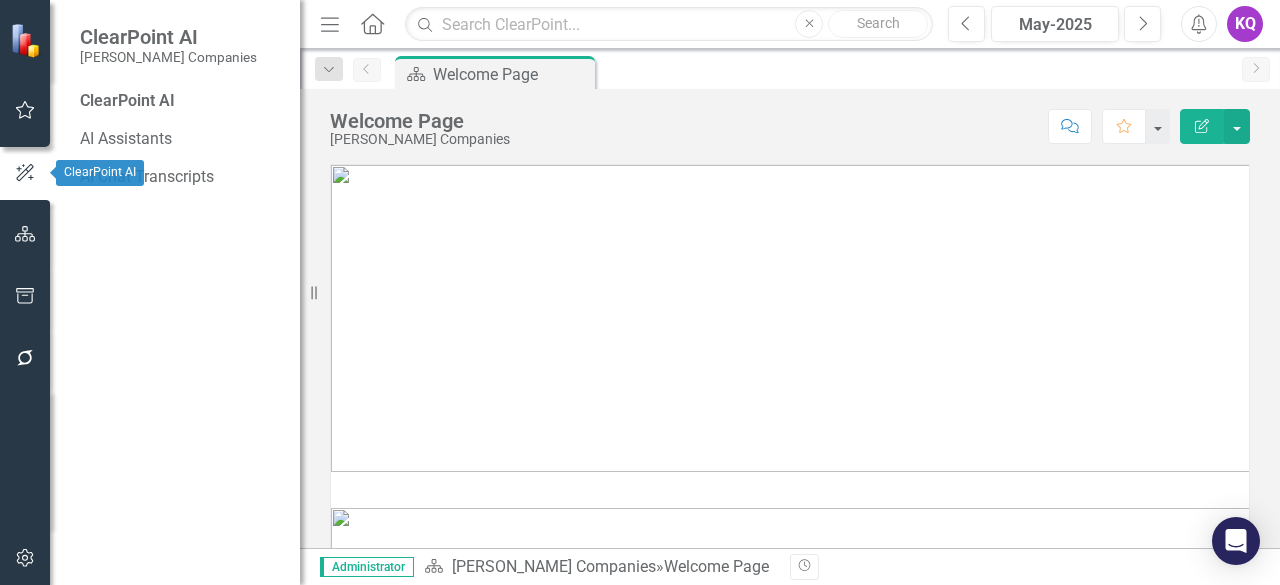click at bounding box center [25, 235] 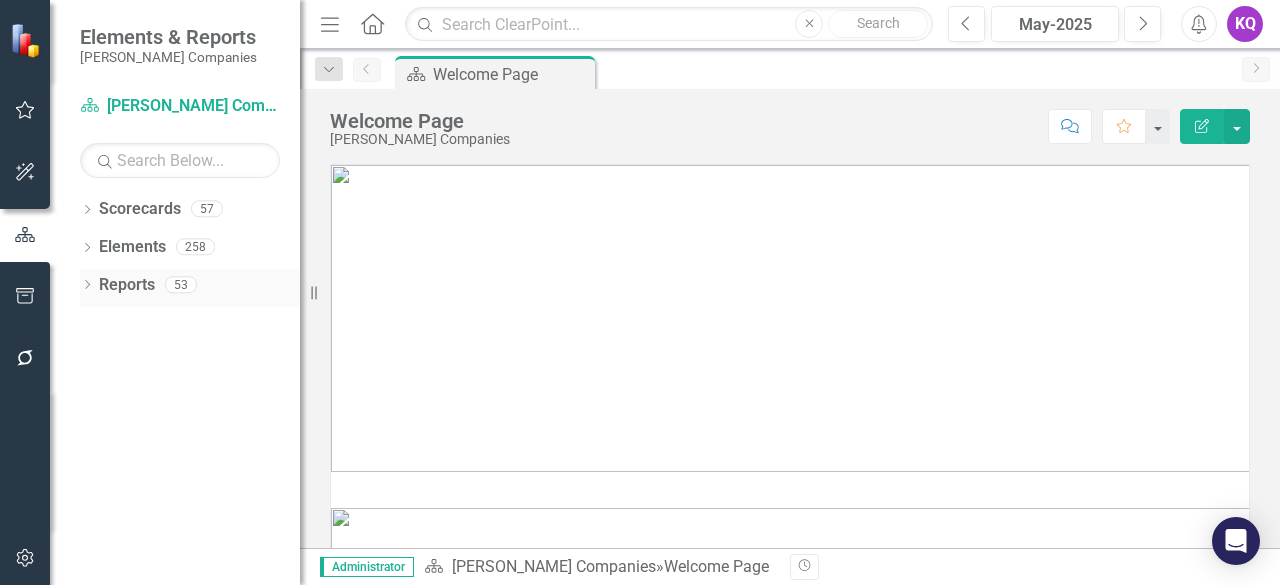 click on "Dropdown" 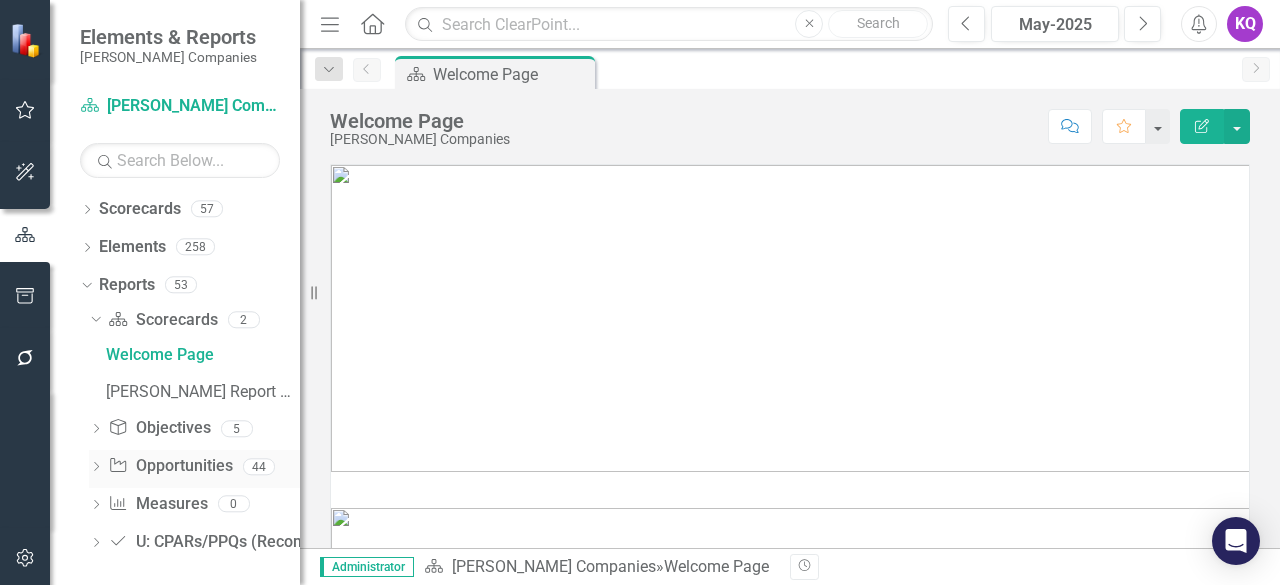 click on "Dropdown" at bounding box center [96, 469] 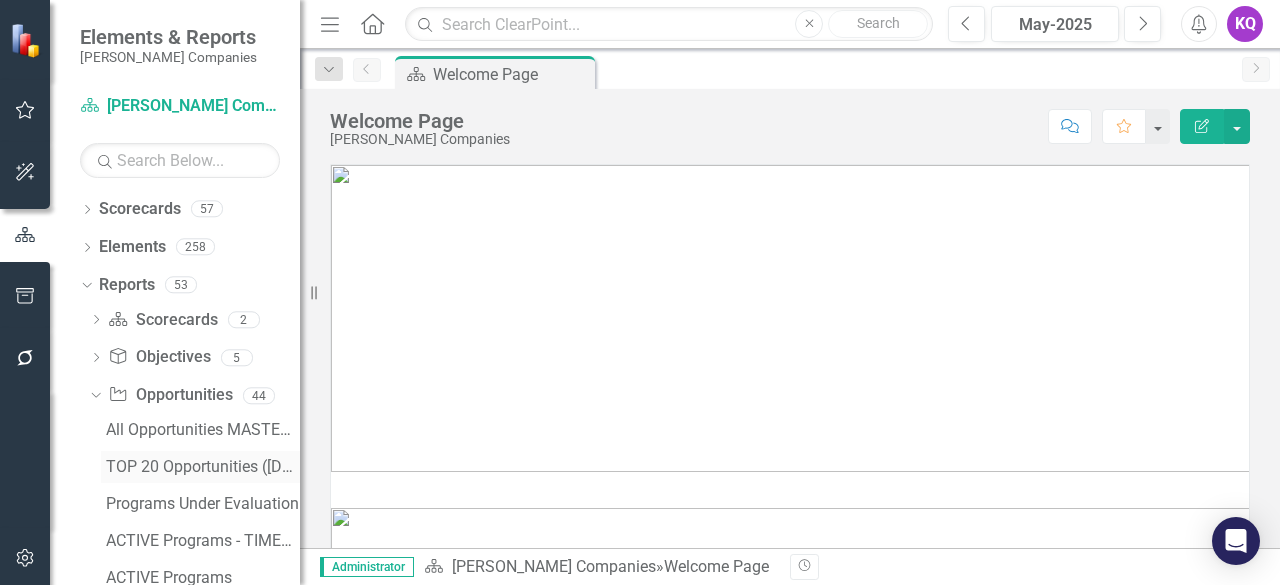 click on "TOP 20 Opportunities ([DATE] Process)" at bounding box center (203, 467) 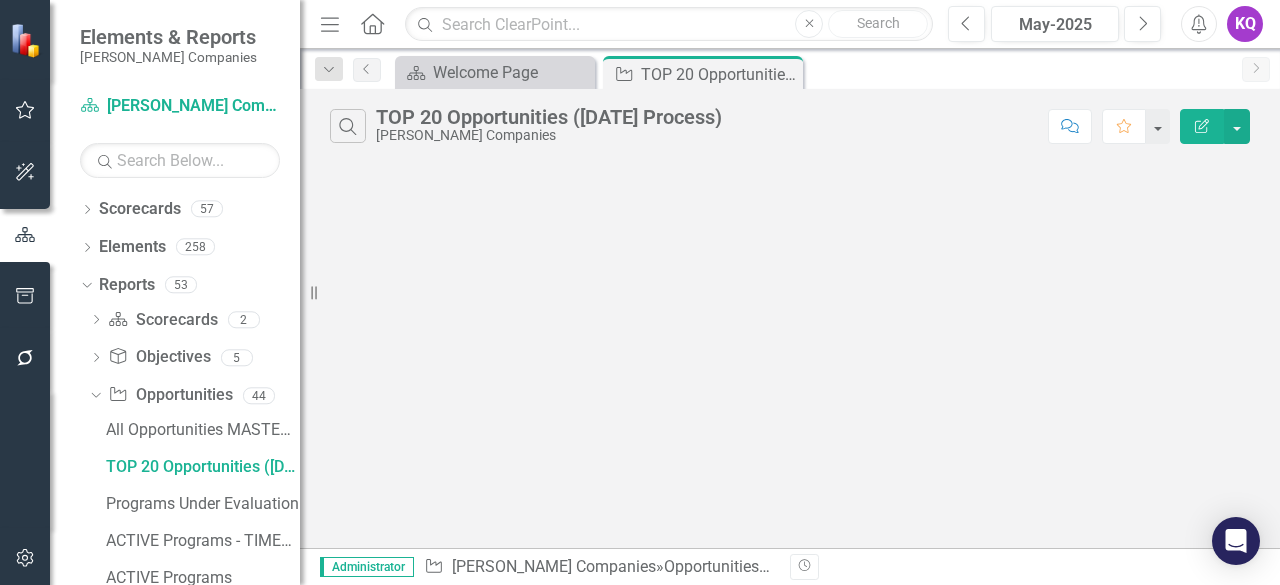 click on "Menu" 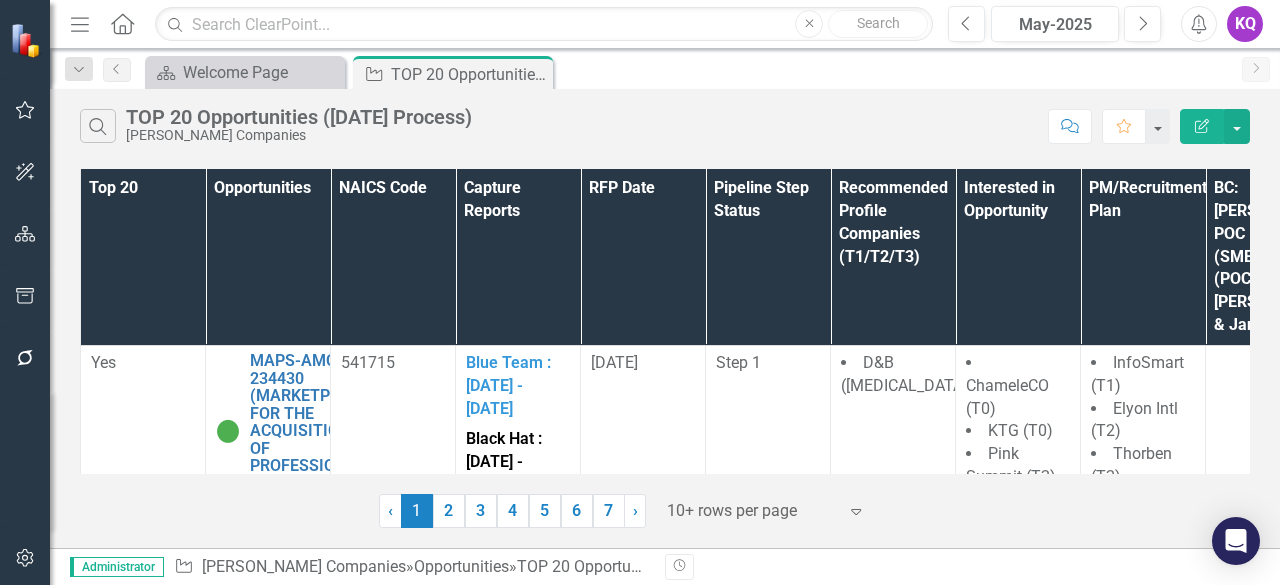 click at bounding box center [752, 511] 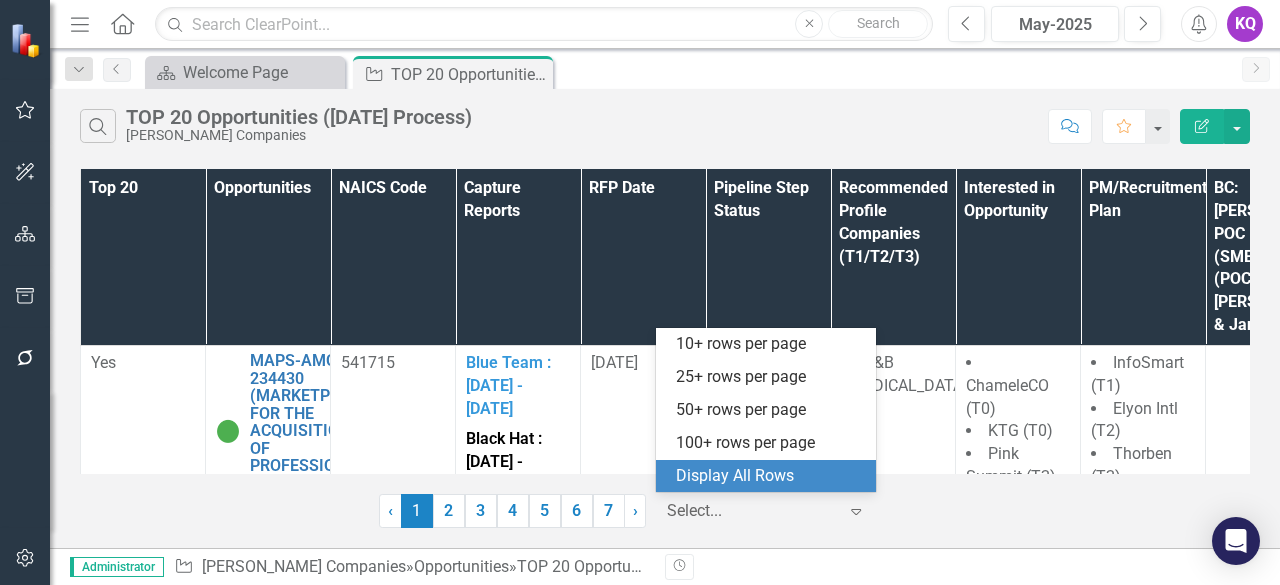 click on "Display All Rows" at bounding box center [770, 476] 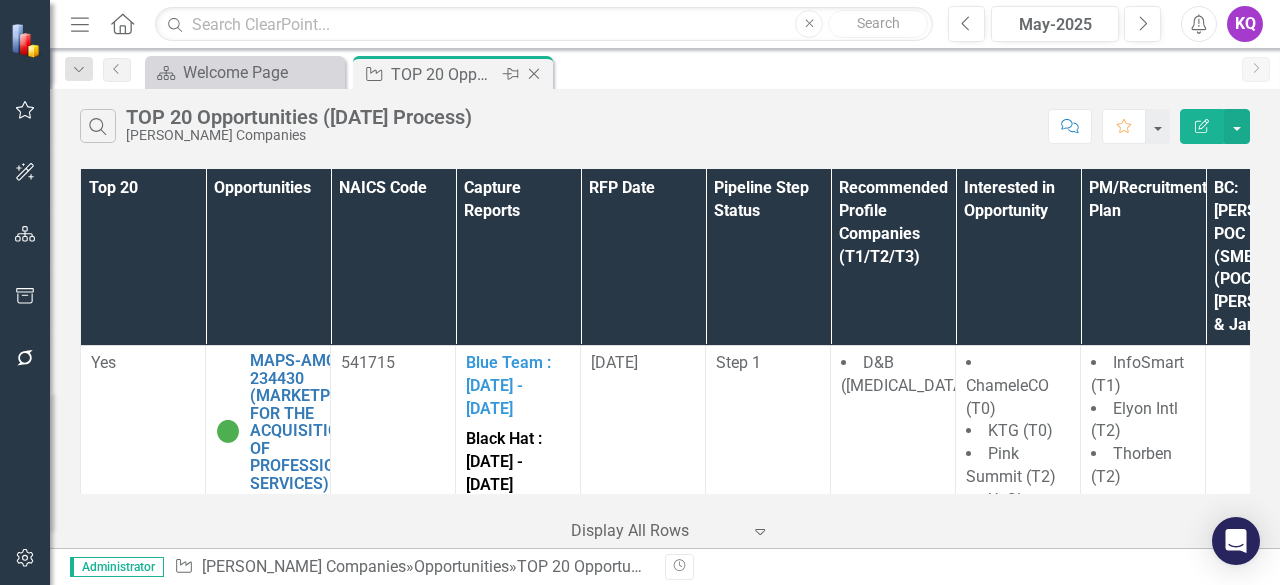 click on "TOP 20 Opportunities ([DATE] Process)" at bounding box center [444, 74] 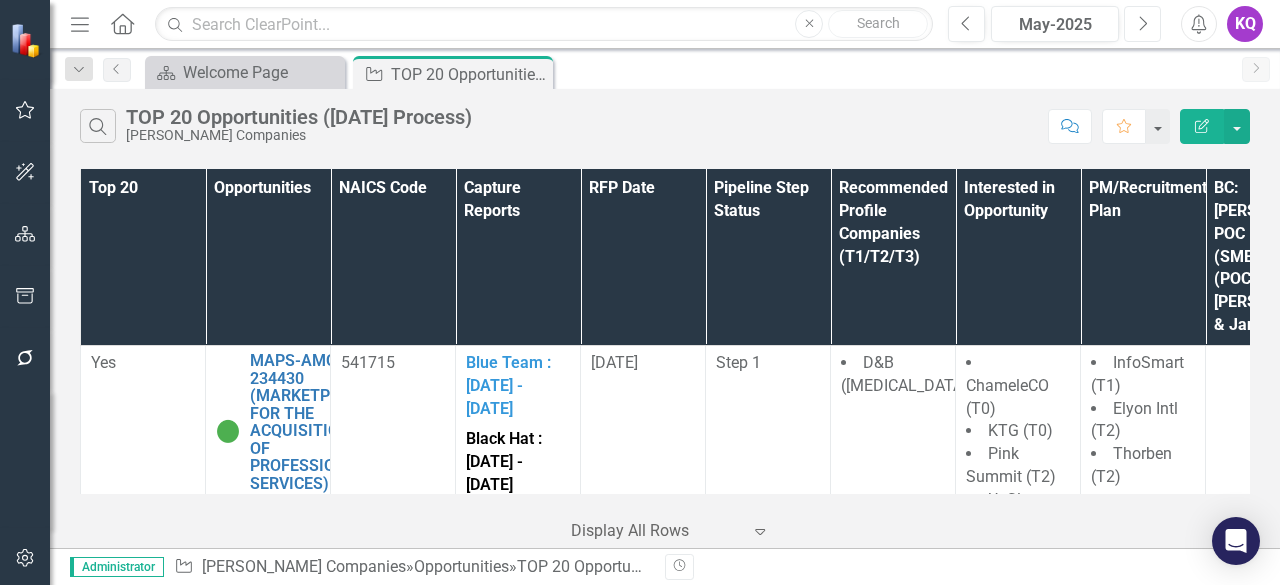 click on "Next" 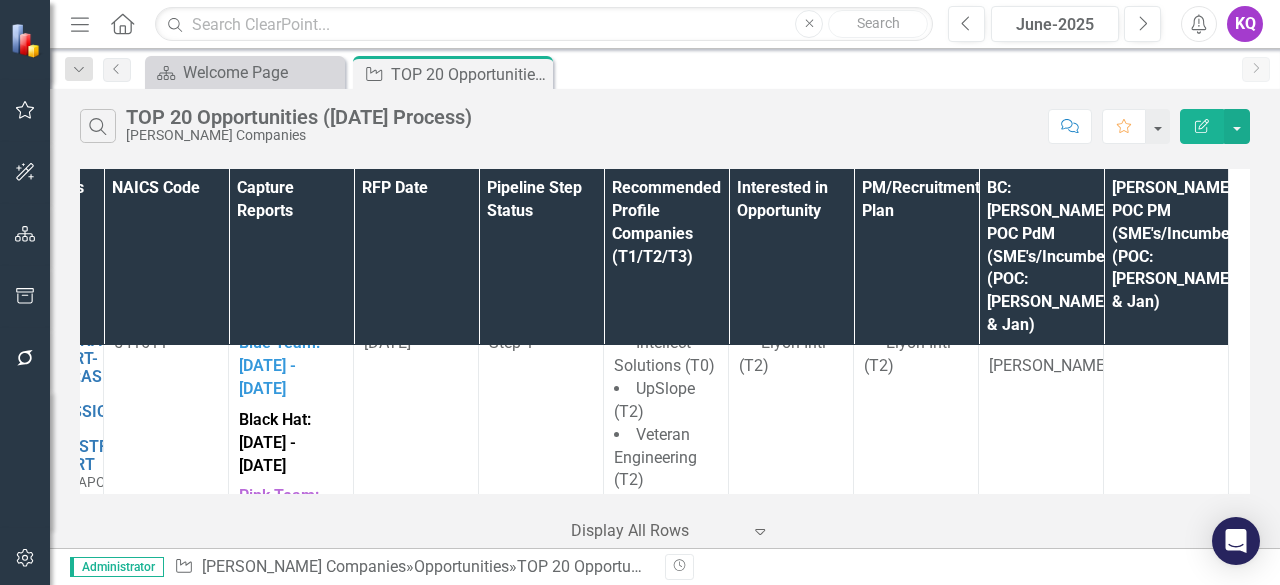 scroll, scrollTop: 23481, scrollLeft: 0, axis: vertical 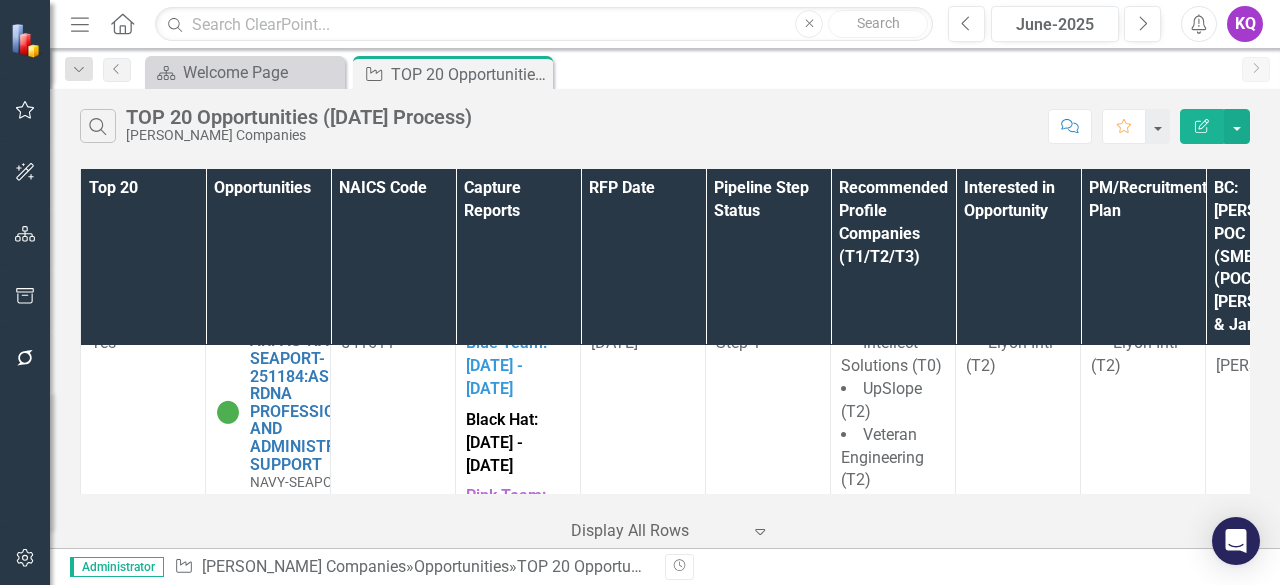 click on "PM317PSS-NAVSEA-NSWC-255888:PEO Ships PMS 317 Professional Support Services" at bounding box center [295, 876] 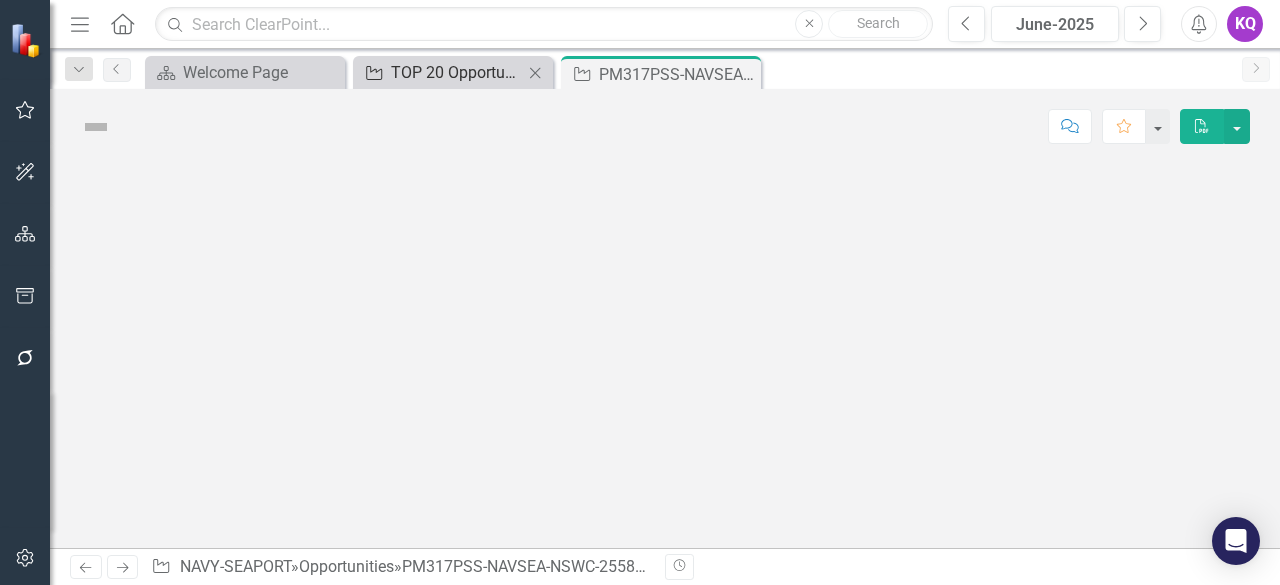 click on "TOP 20 Opportunities ([DATE] Process)" at bounding box center (457, 72) 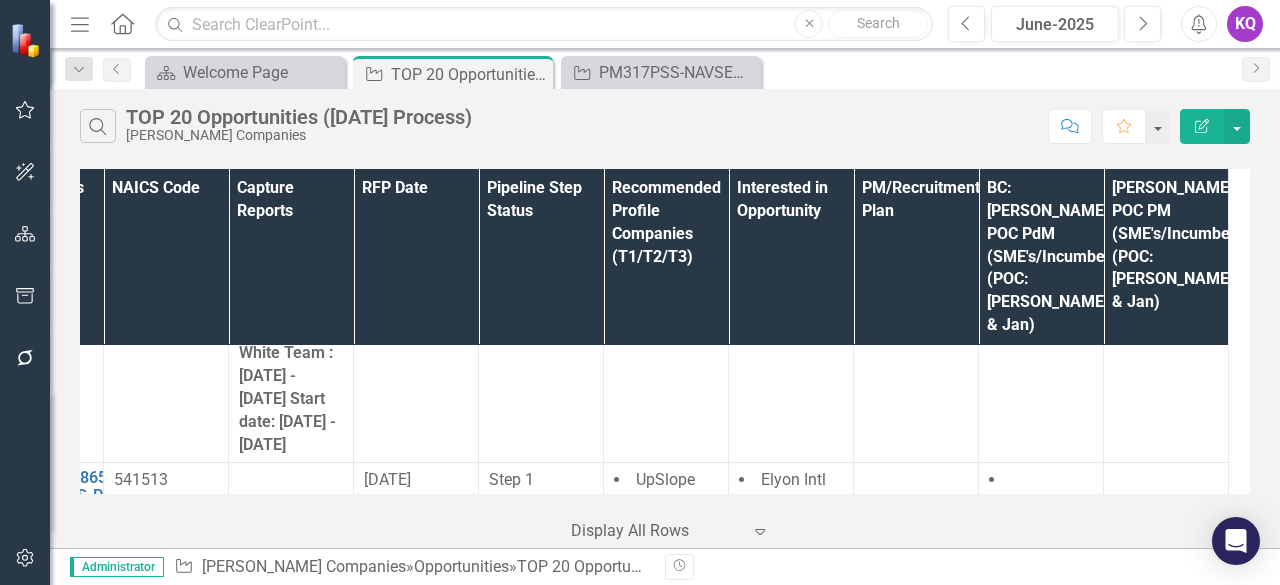 scroll, scrollTop: 26952, scrollLeft: 0, axis: vertical 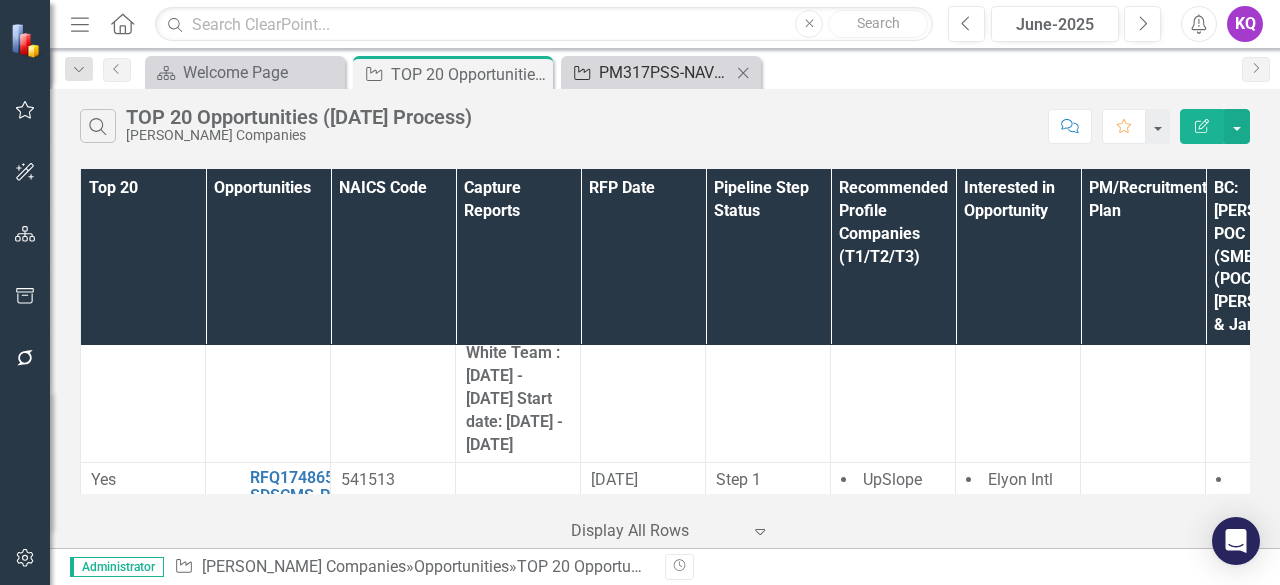 click on "PM317PSS-NAVSEA-NSWC-255888:PEO Ships PMS 317 Professional Support Services" at bounding box center (665, 72) 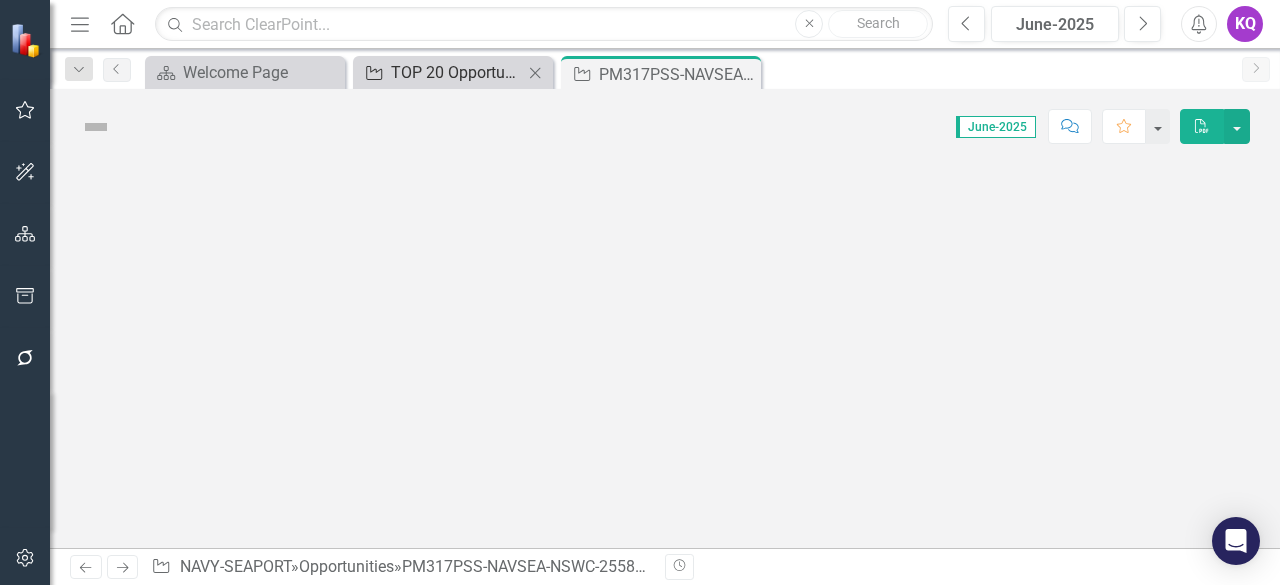 click on "TOP 20 Opportunities ([DATE] Process)" at bounding box center [457, 72] 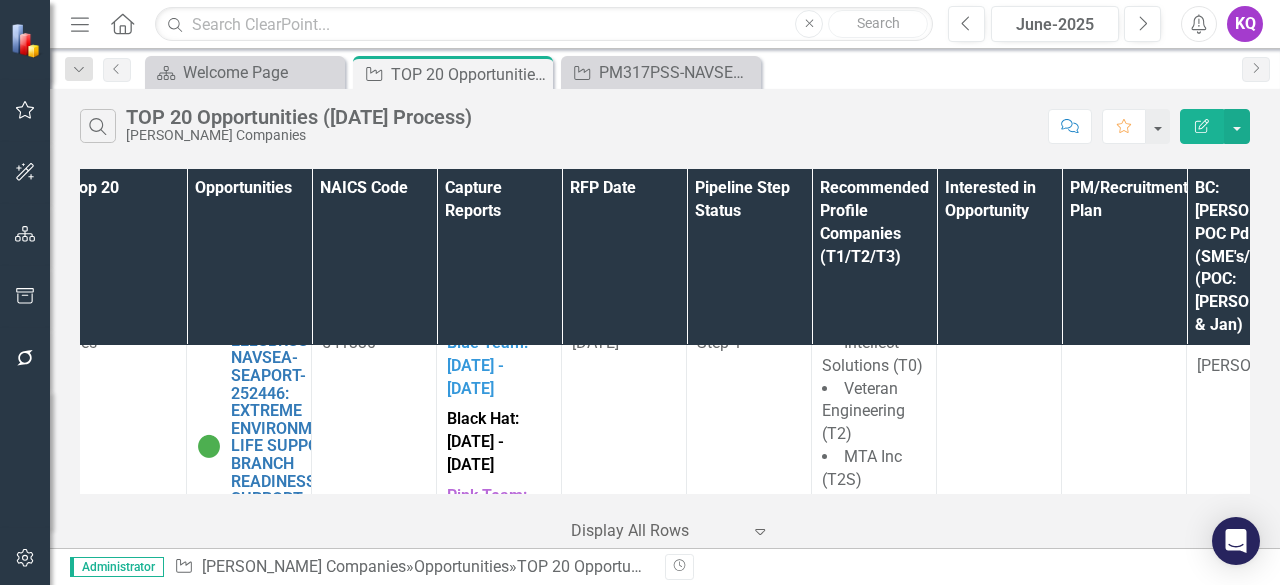 scroll, scrollTop: 22089, scrollLeft: 0, axis: vertical 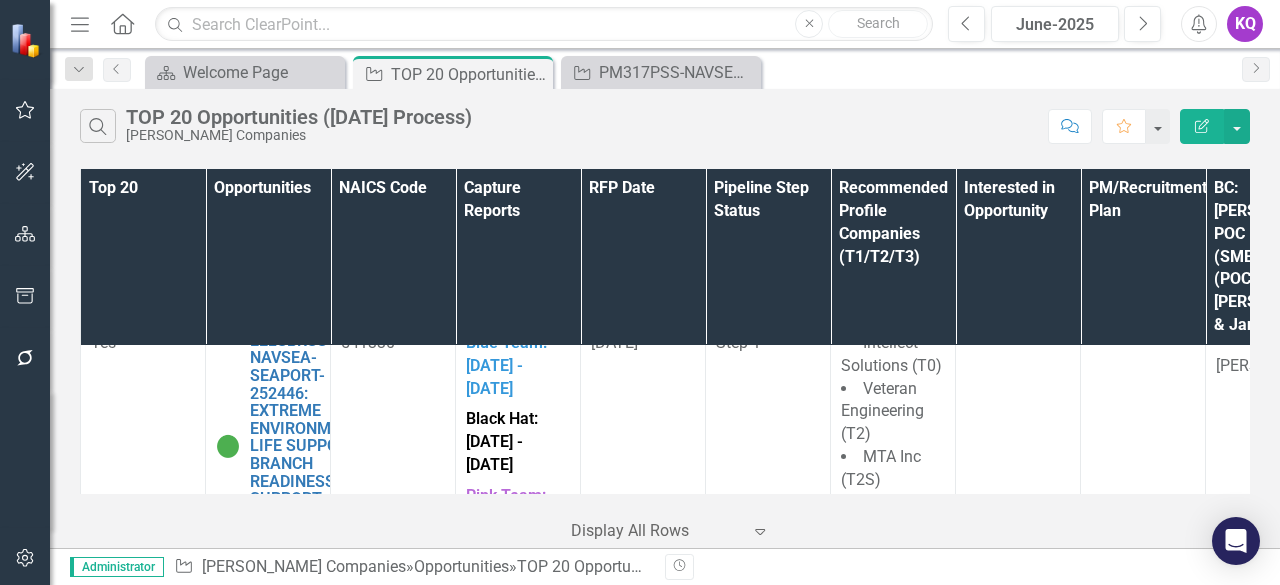 click on "SCLSIS-NAVSEA-SEAPORT-255464: NAVAL SEA LOGISTICS CENTER SHIPBOARD CONFIGURATION LOGISTICS SUPPORT INFORMATION SYSTEM SCLSIS SUPPORT SERVICES (SEAPORT NXG)" at bounding box center (312, 928) 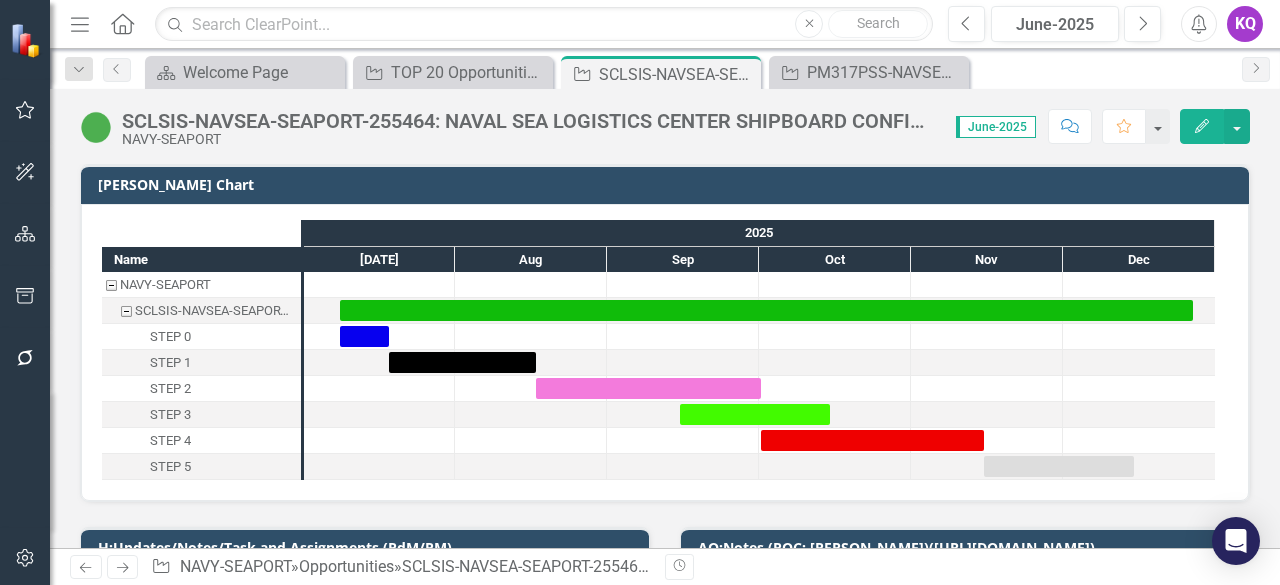 scroll, scrollTop: 266, scrollLeft: 0, axis: vertical 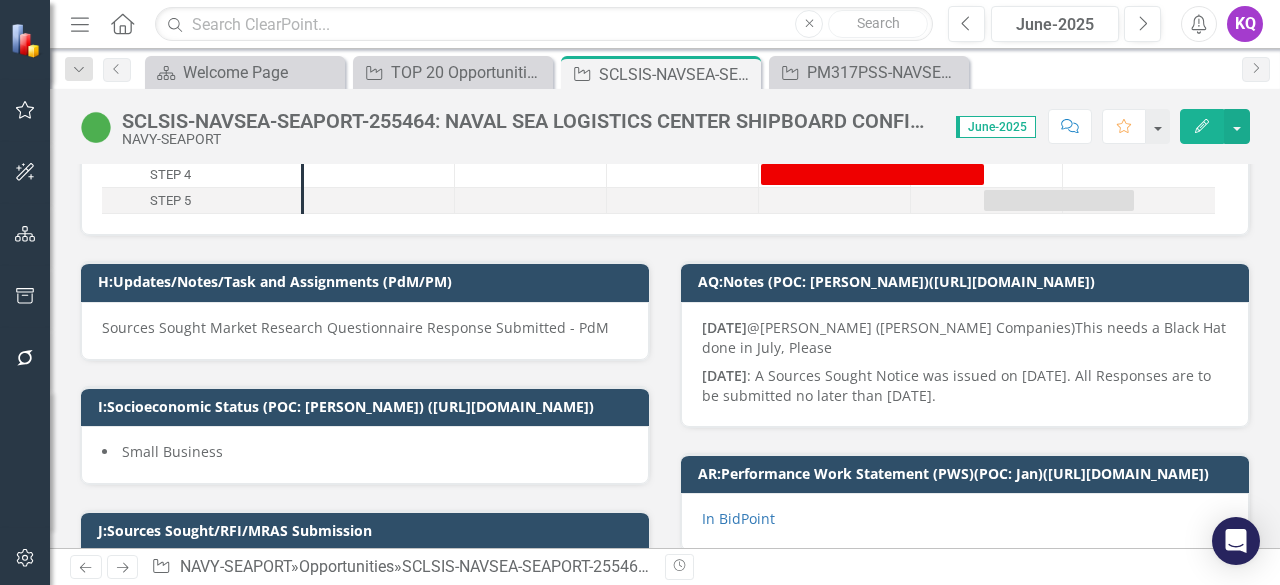click on "Sources Sought Market Research Questionnaire Response Submitted - PdM" at bounding box center (365, 328) 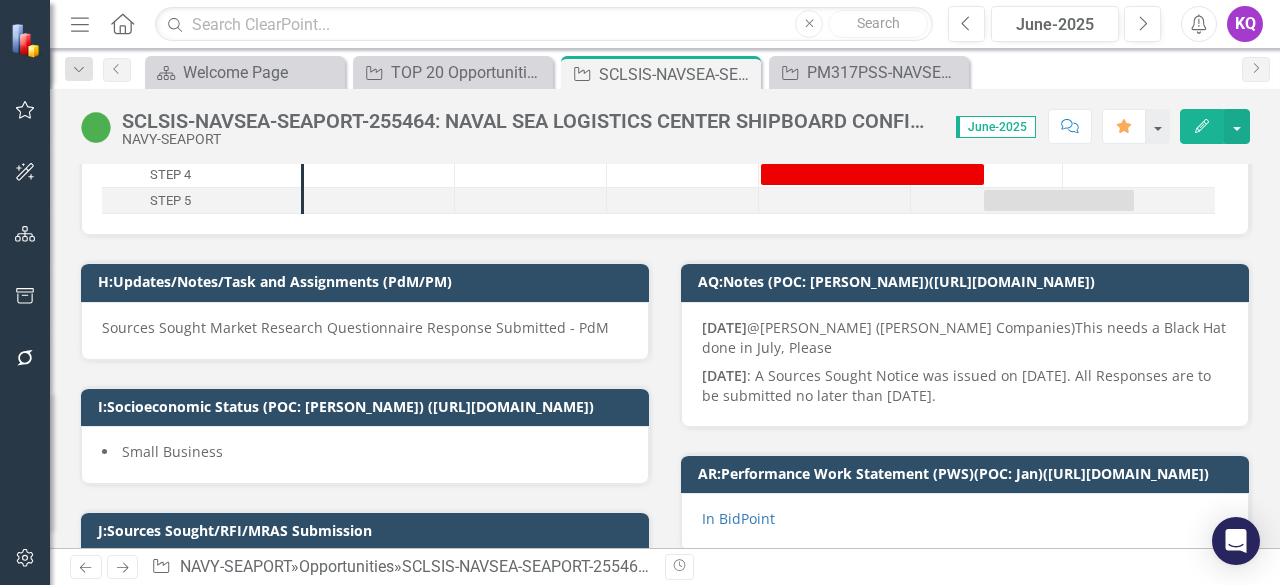 click on "Sources Sought Market Research Questionnaire Response Submitted - PdM" at bounding box center [365, 328] 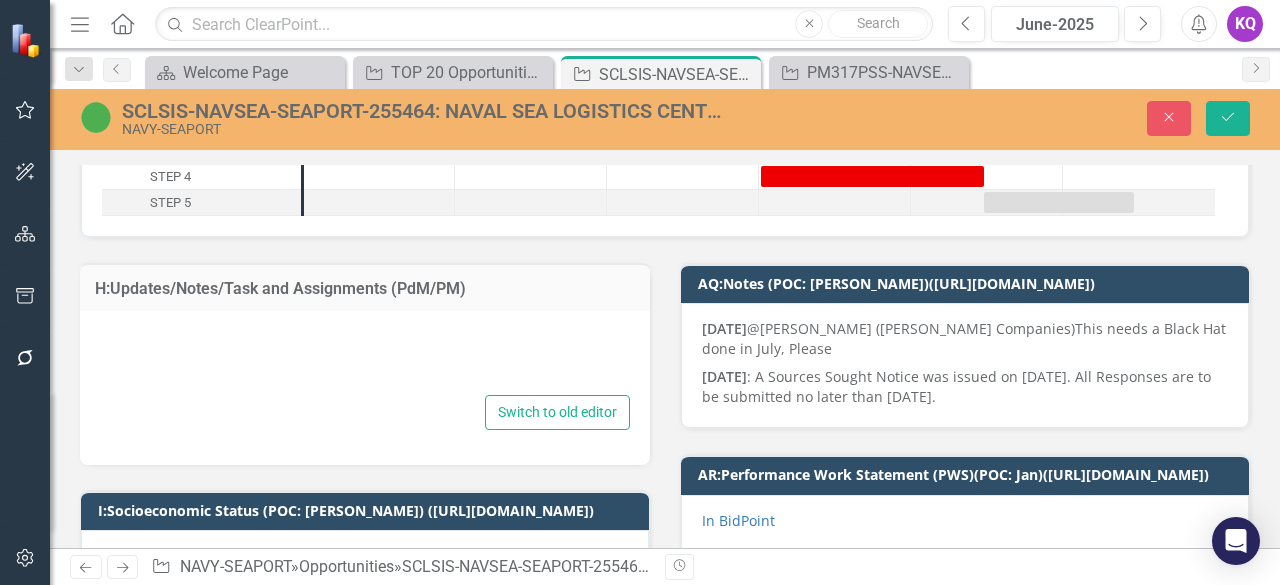type on "<p>Sources Sought Market Research Questionnaire Response Submitted - PdM</p>" 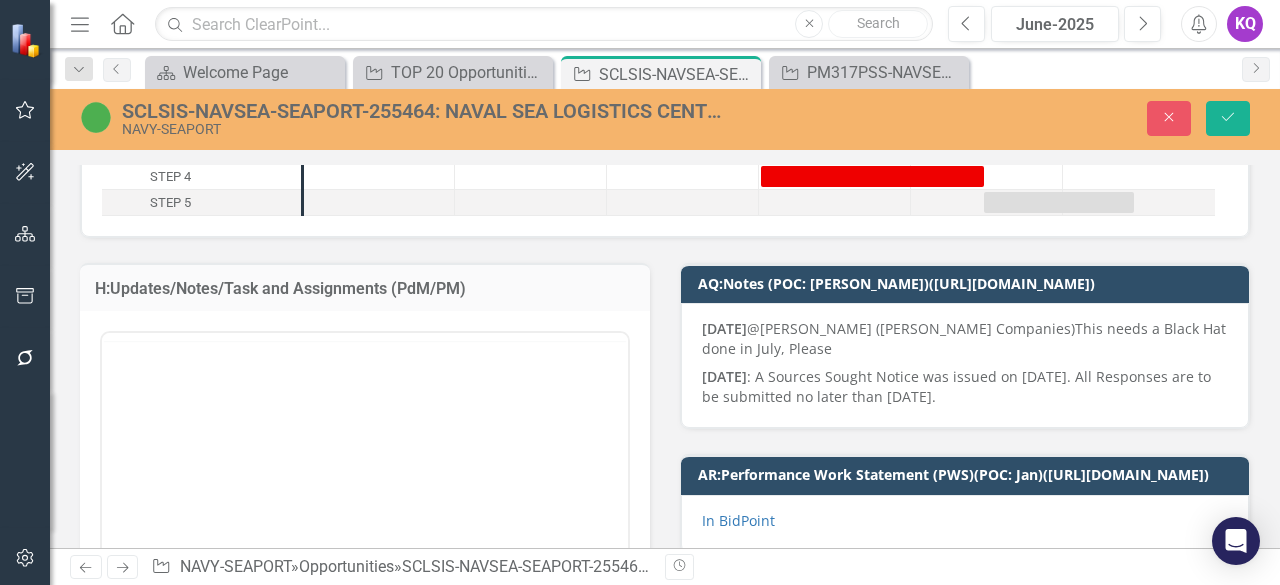 scroll, scrollTop: 0, scrollLeft: 0, axis: both 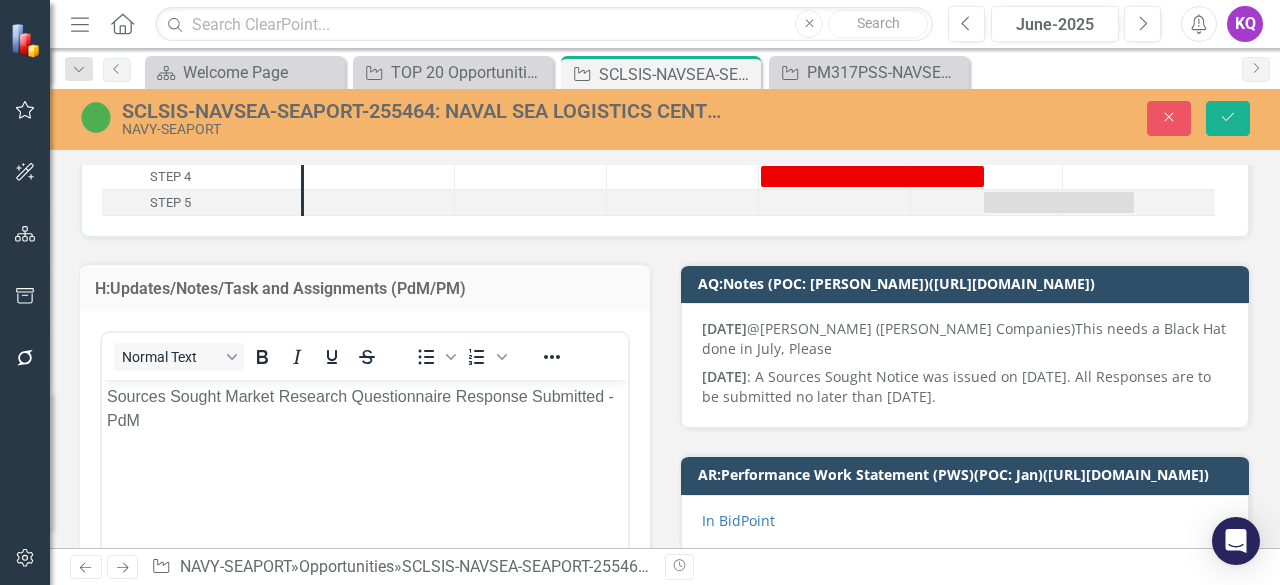 click on "Sources Sought Market Research Questionnaire Response Submitted - PdM" at bounding box center (365, 409) 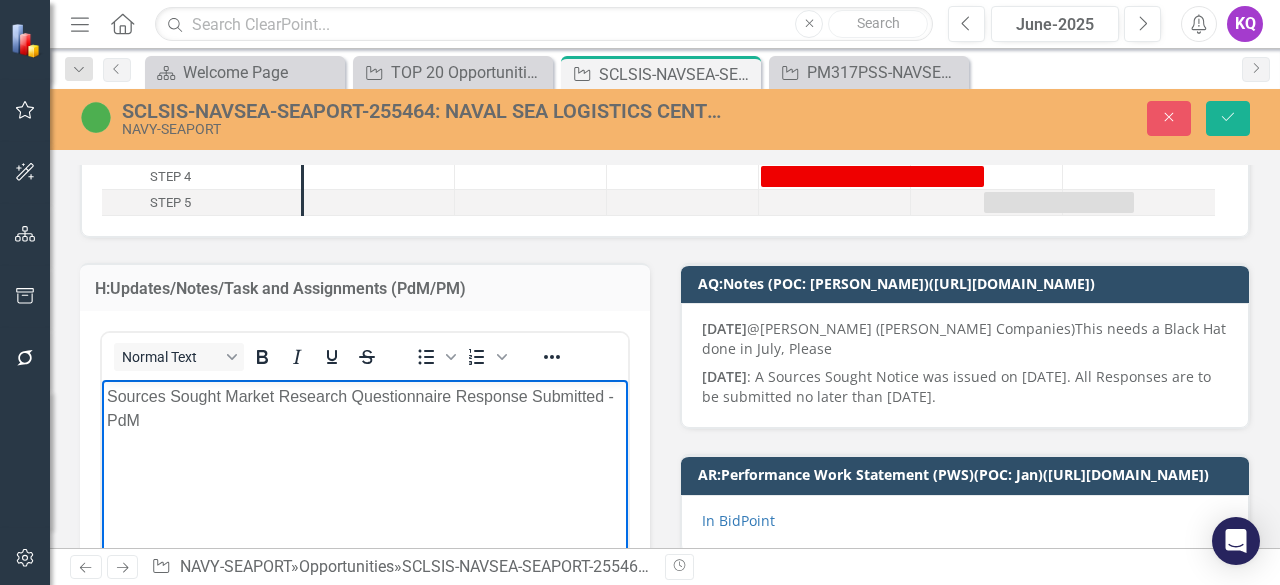 drag, startPoint x: 200, startPoint y: 767, endPoint x: 96, endPoint y: 388, distance: 393.0102 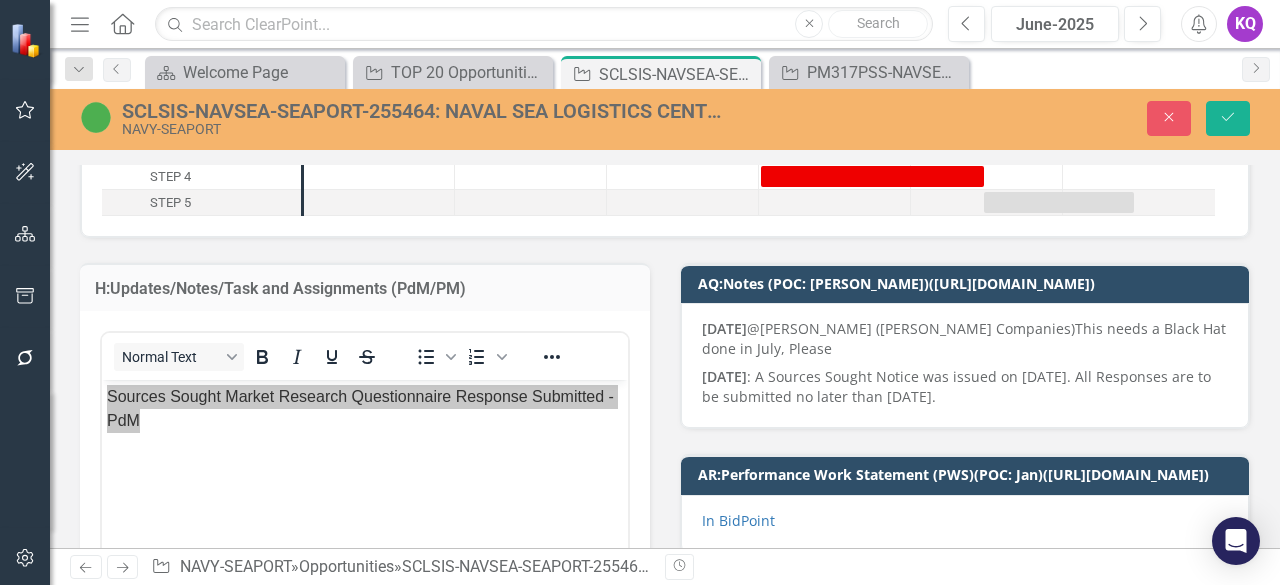 copy on "Sources Sought Market Research Questionnaire Response Submitted - PdM" 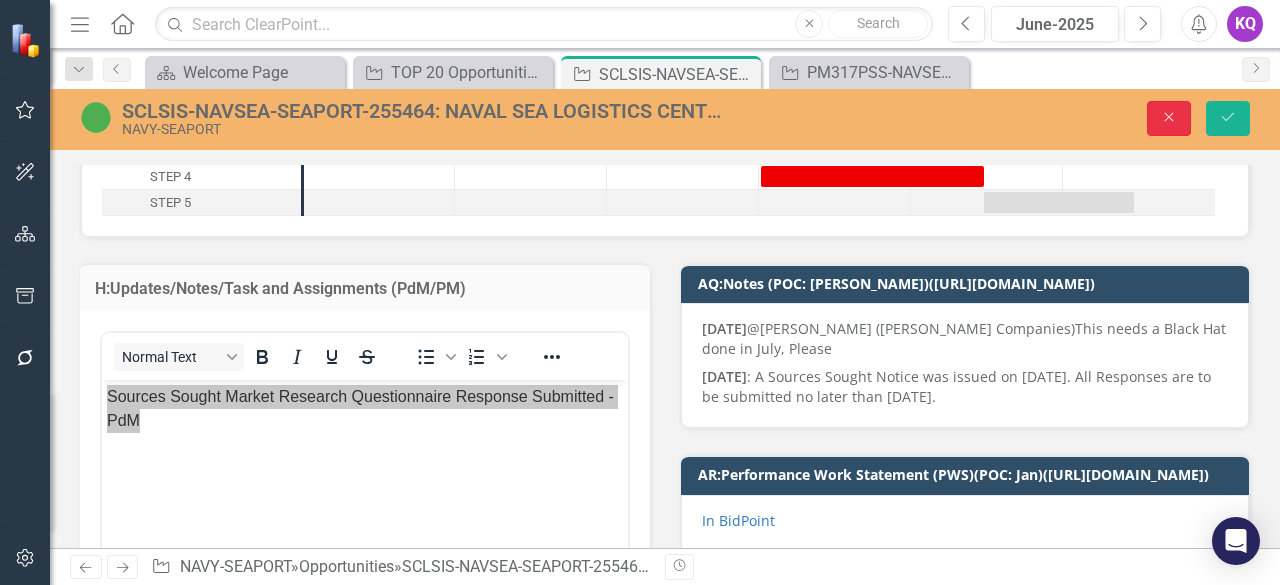 click on "Close" at bounding box center (1169, 118) 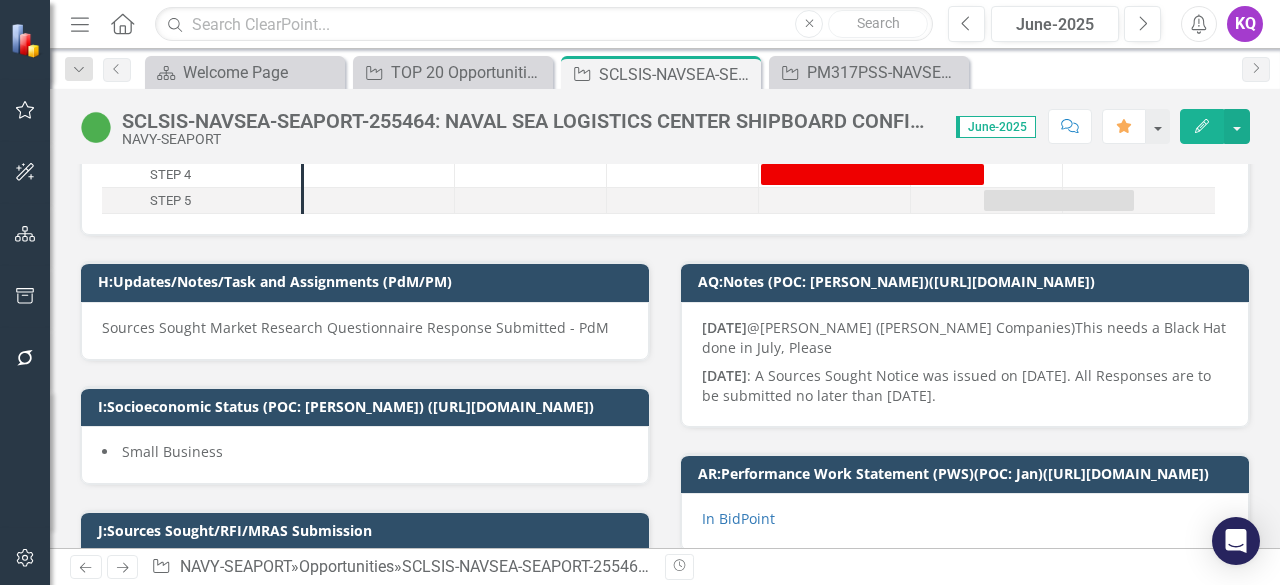 click on "Edit" at bounding box center [1210, 126] 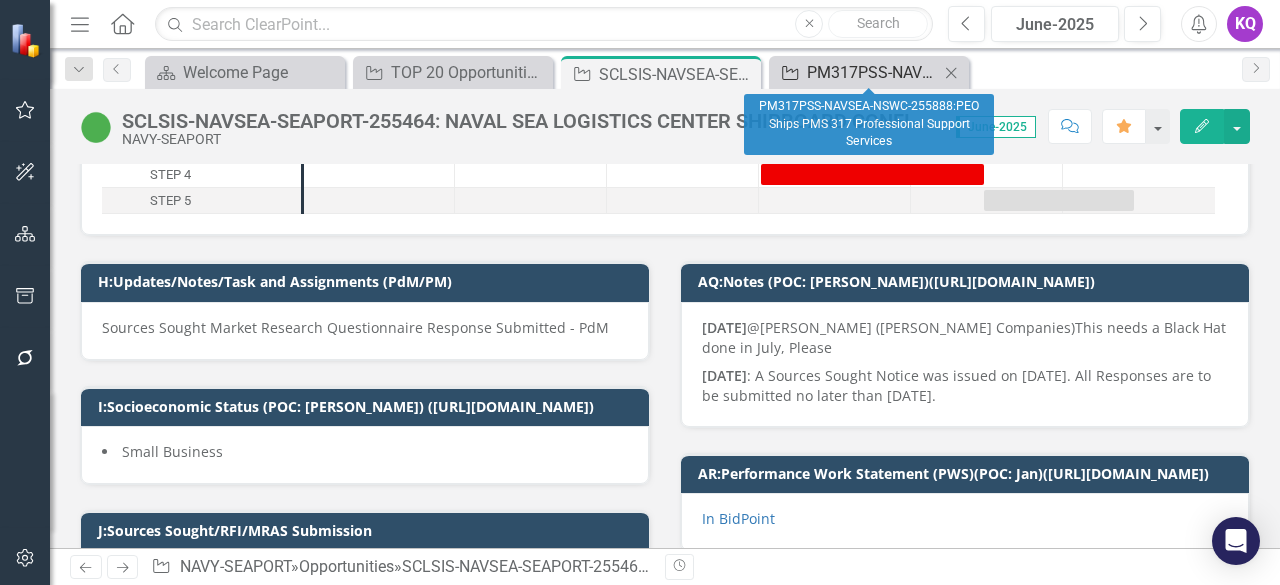 click on "PM317PSS-NAVSEA-NSWC-255888:PEO Ships PMS 317 Professional Support Services" at bounding box center (873, 72) 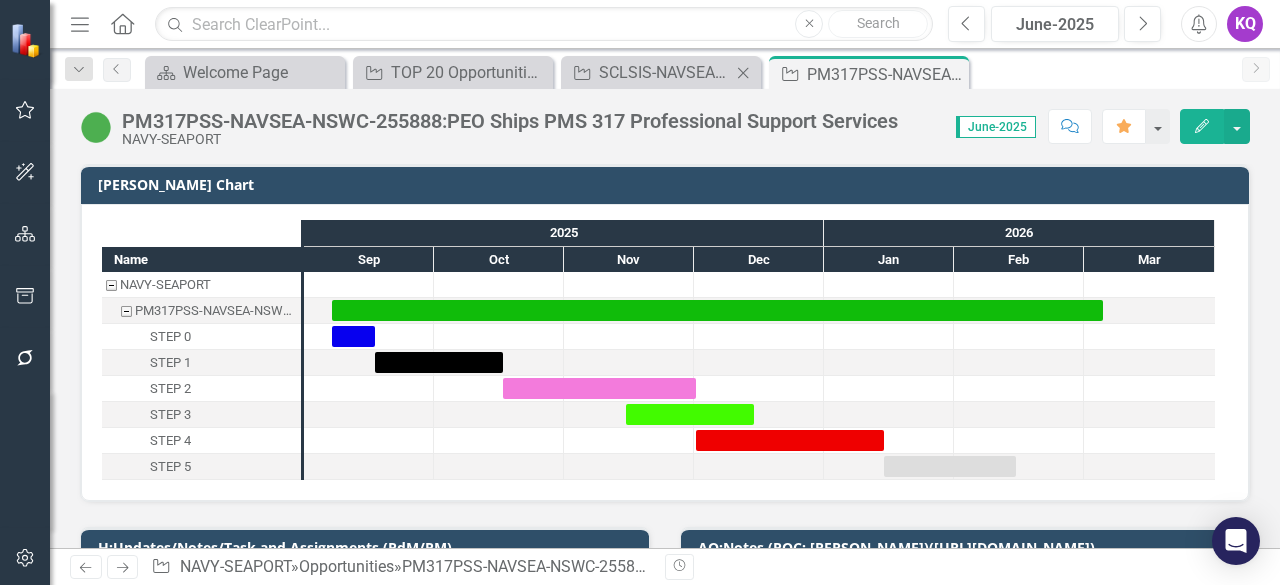 click on "Close" 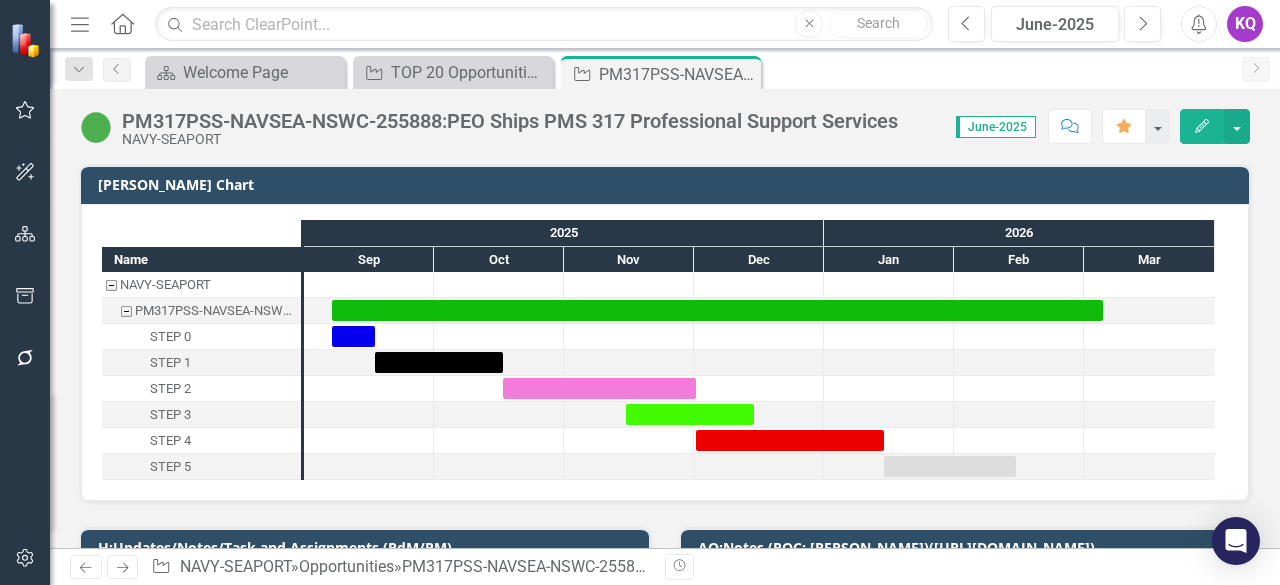 scroll, scrollTop: 266, scrollLeft: 0, axis: vertical 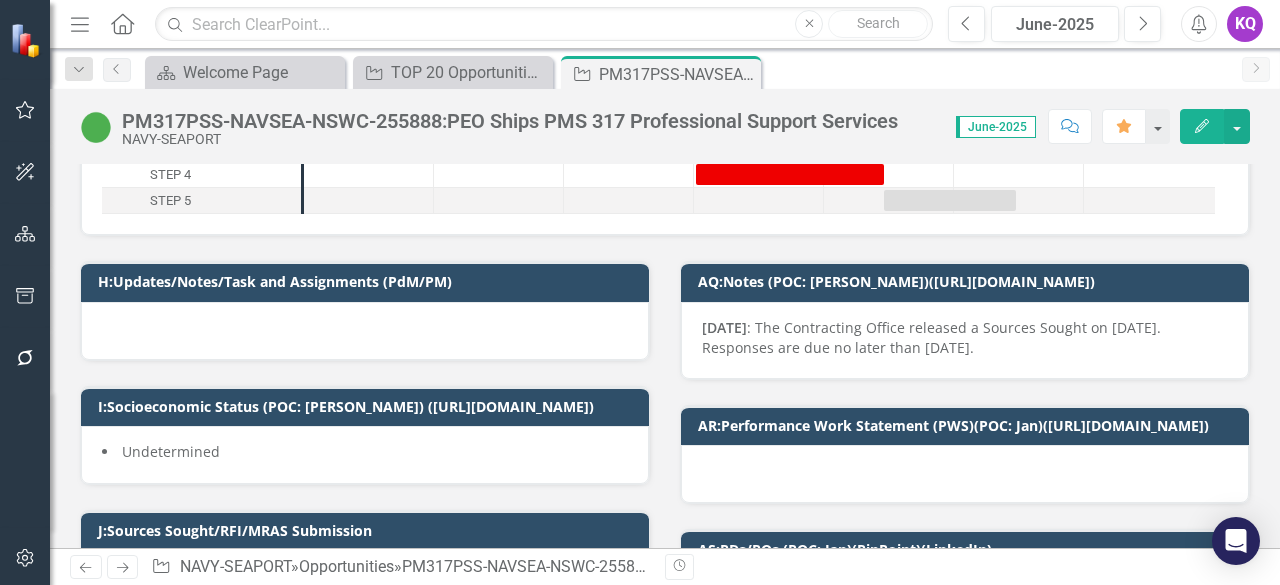 click at bounding box center [365, 331] 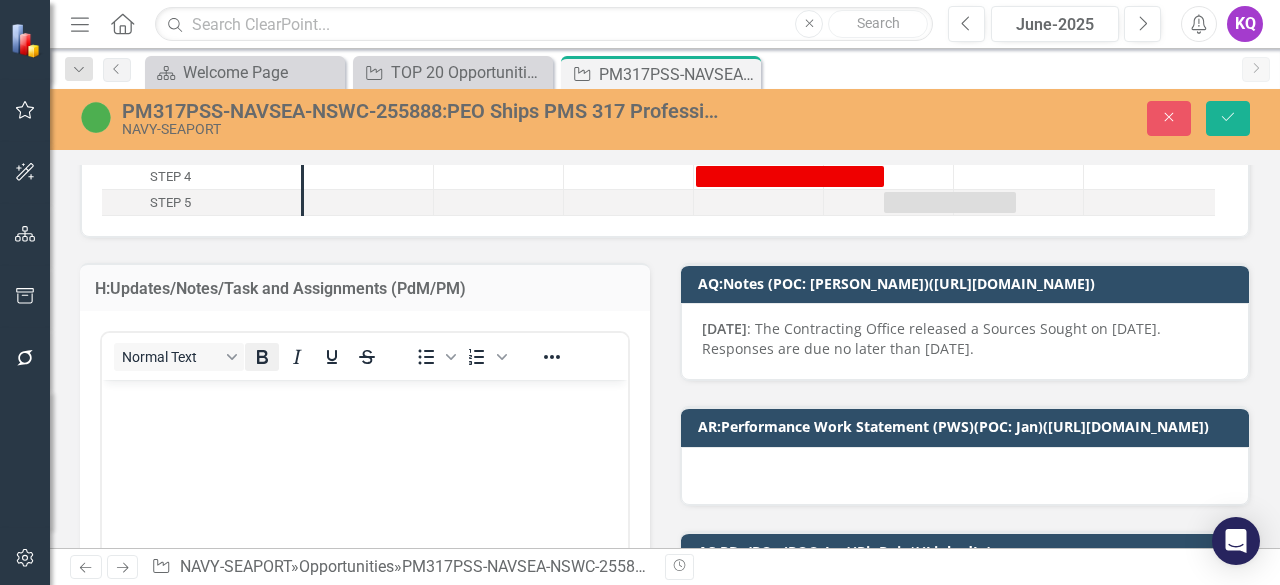 scroll, scrollTop: 0, scrollLeft: 0, axis: both 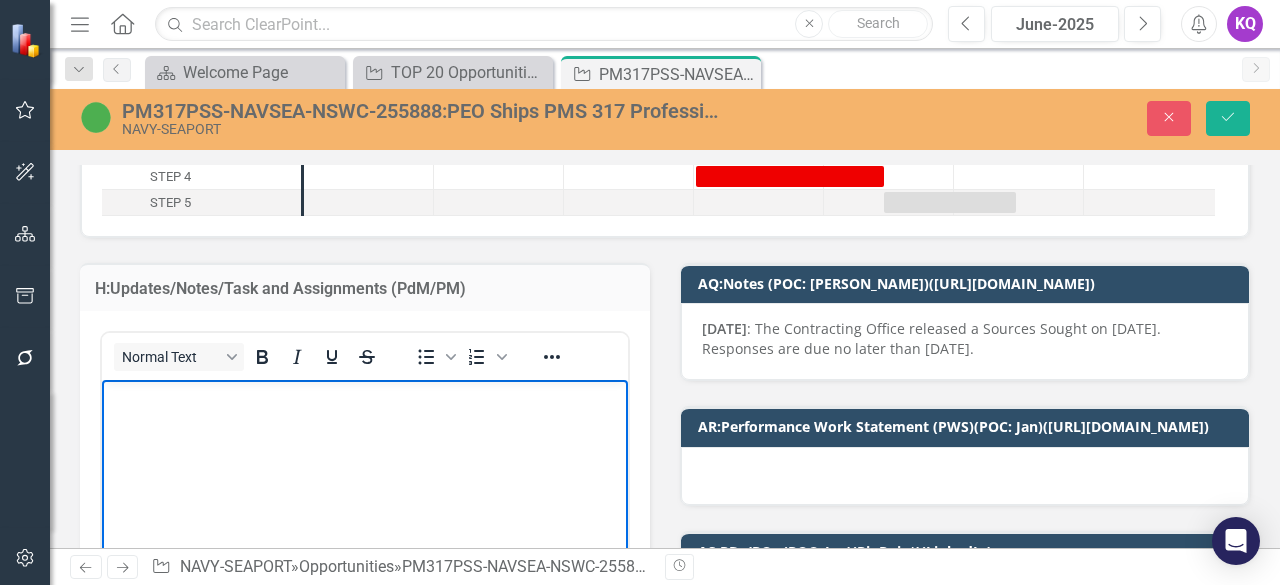 click at bounding box center (365, 530) 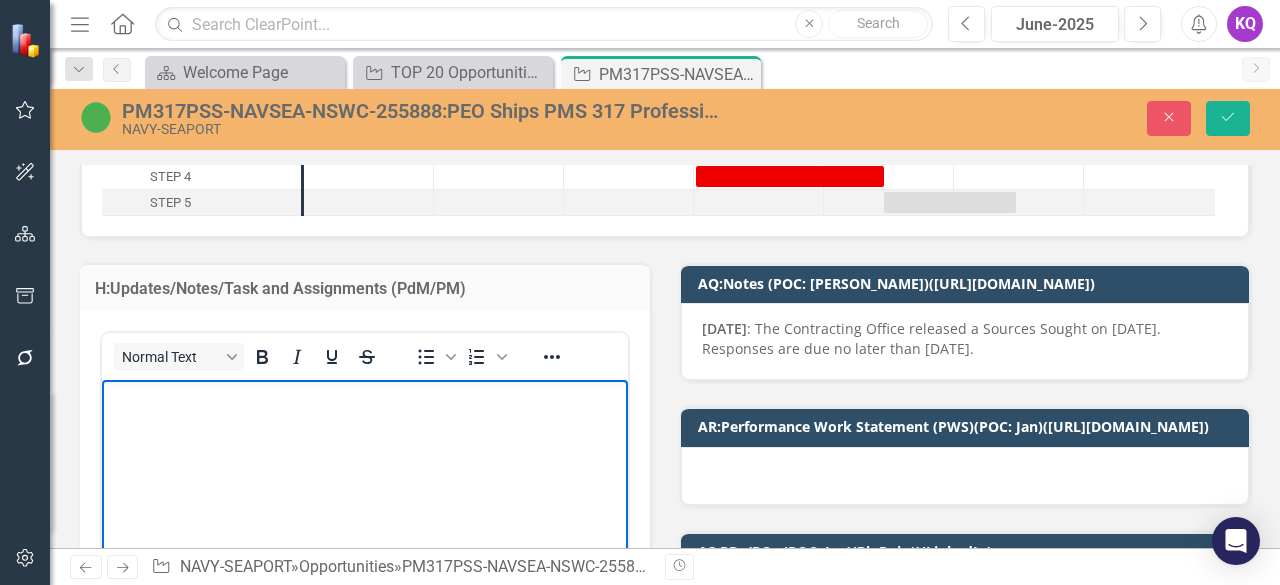 paste 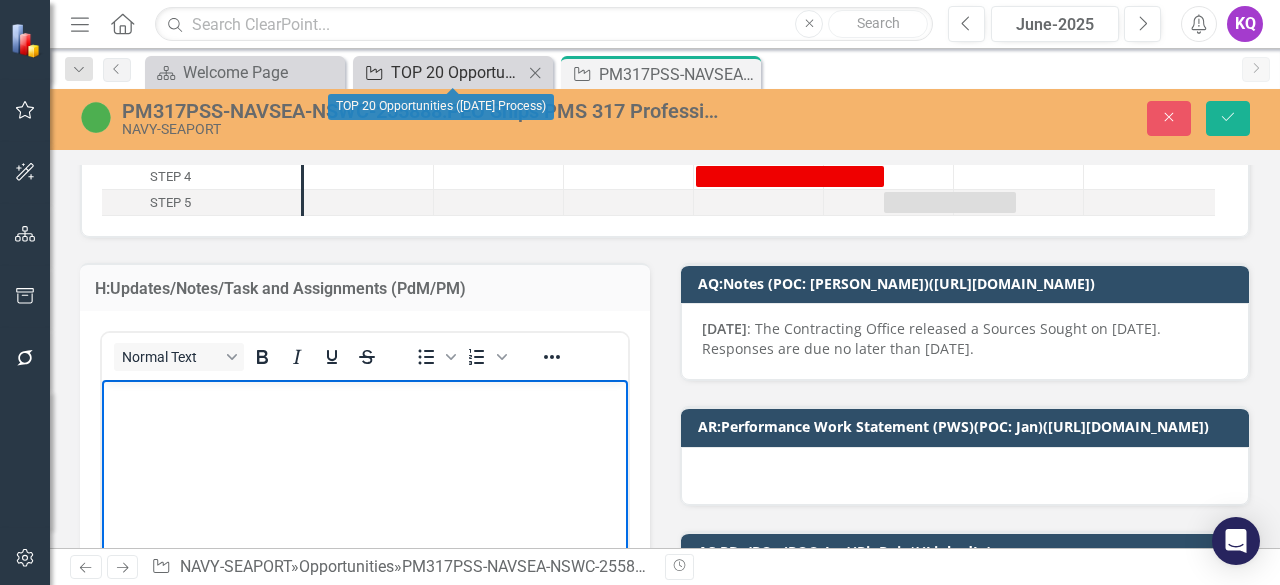 click on "TOP 20 Opportunities ([DATE] Process)" at bounding box center [457, 72] 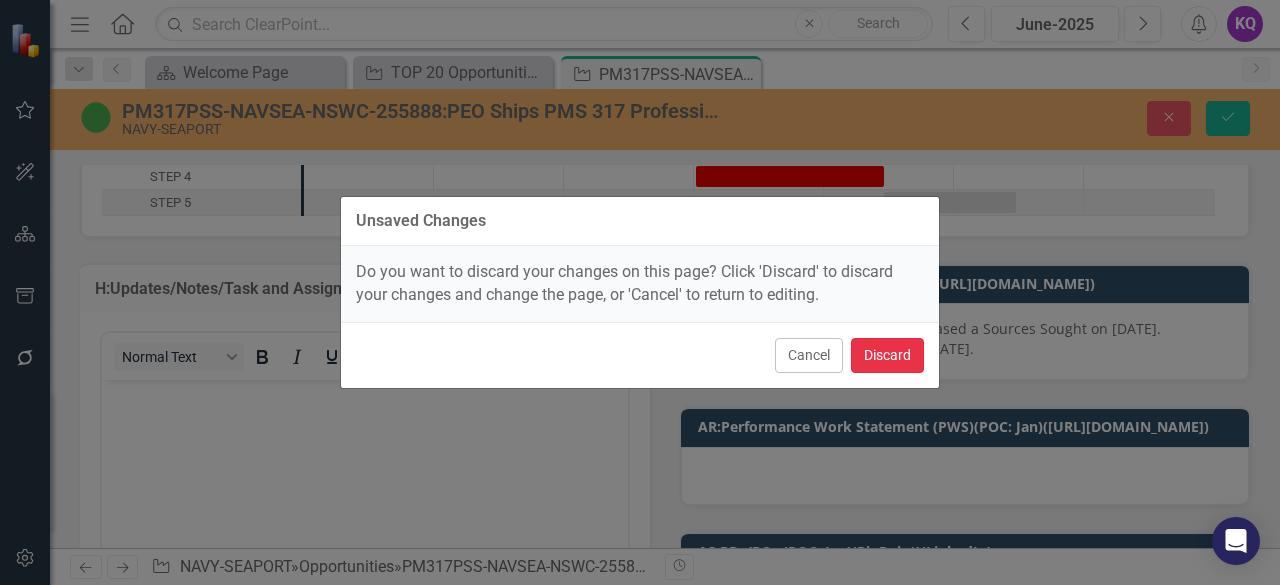 click on "Discard" at bounding box center [887, 355] 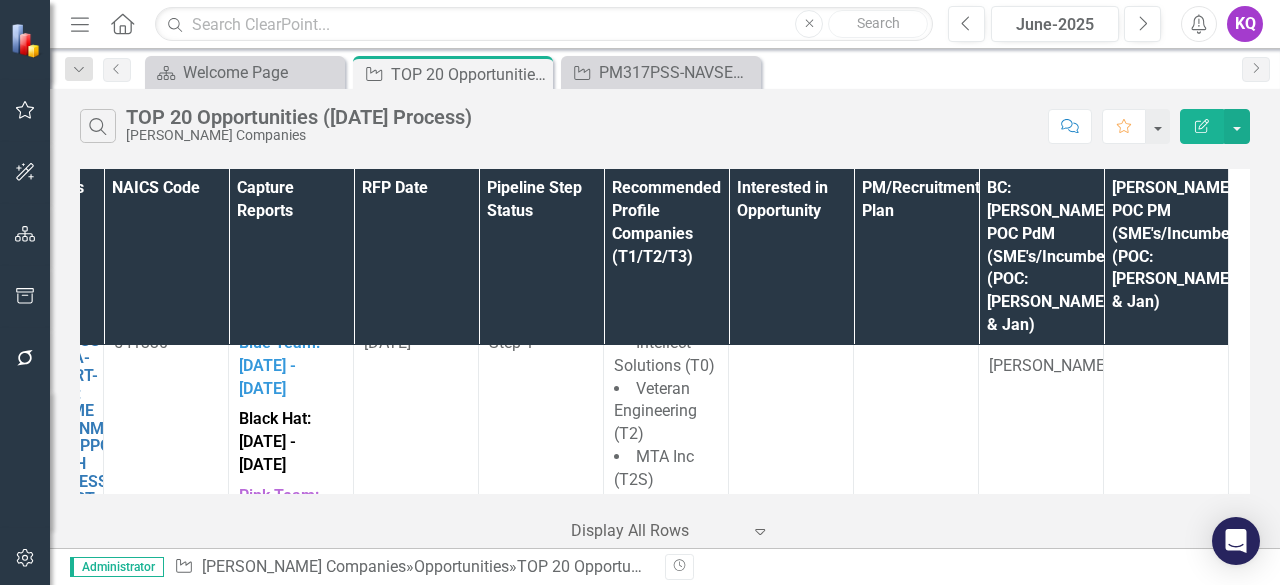 scroll, scrollTop: 22089, scrollLeft: 0, axis: vertical 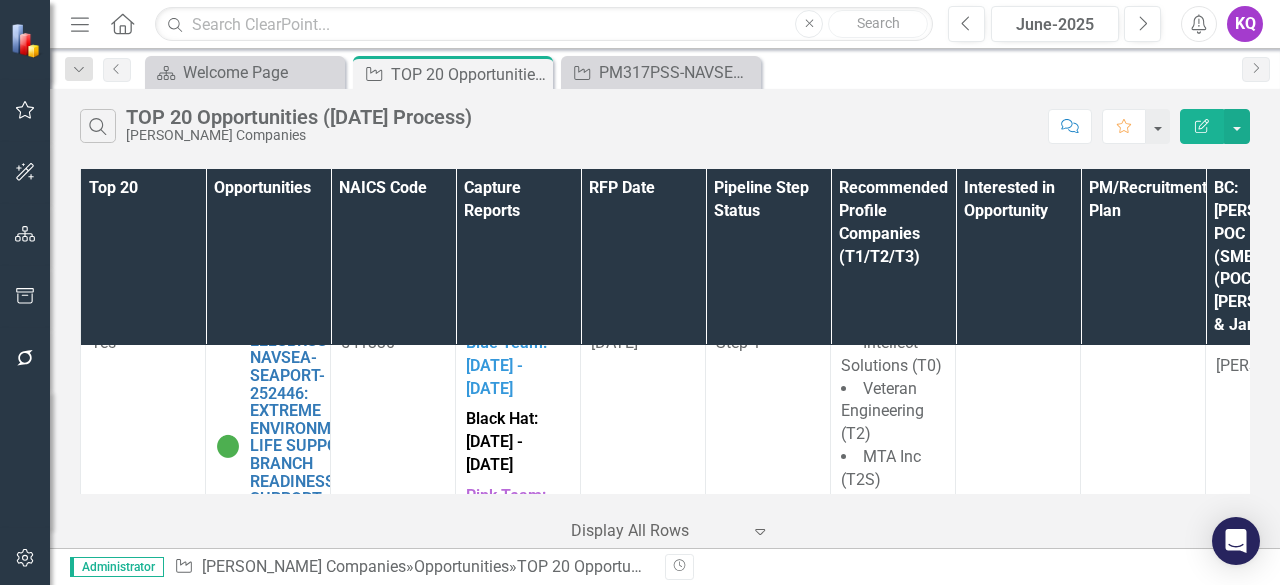 click on "SCLSIS-NAVSEA-SEAPORT-255464: NAVAL SEA LOGISTICS CENTER SHIPBOARD CONFIGURATION LOGISTICS SUPPORT INFORMATION SYSTEM SCLSIS SUPPORT SERVICES (SEAPORT NXG)" at bounding box center [312, 928] 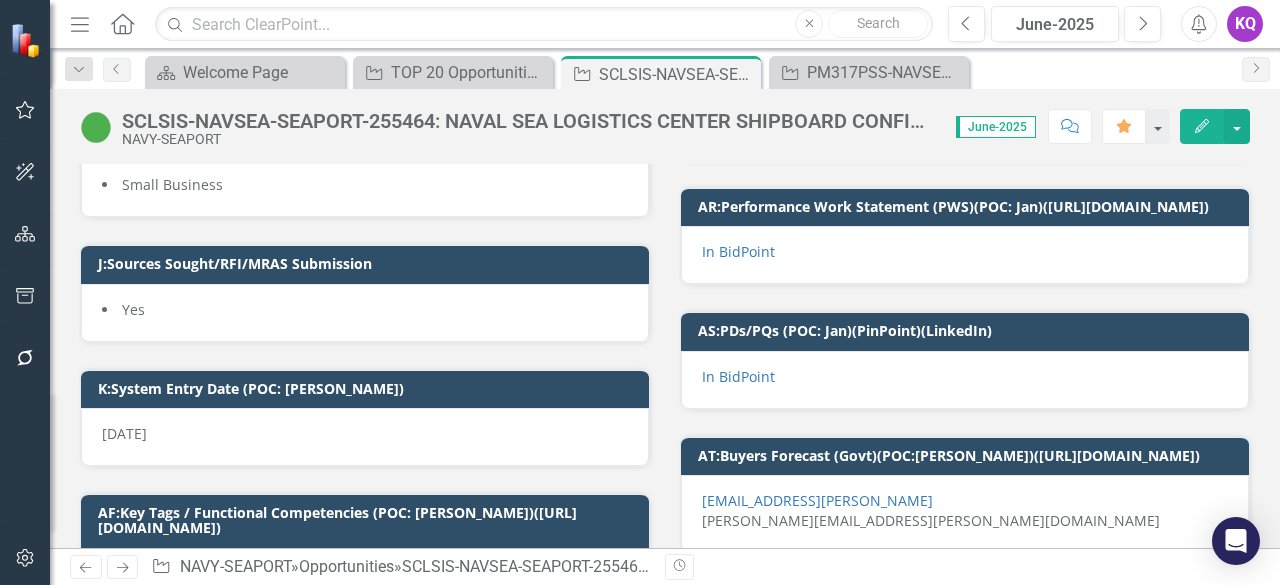 scroll, scrollTop: 266, scrollLeft: 0, axis: vertical 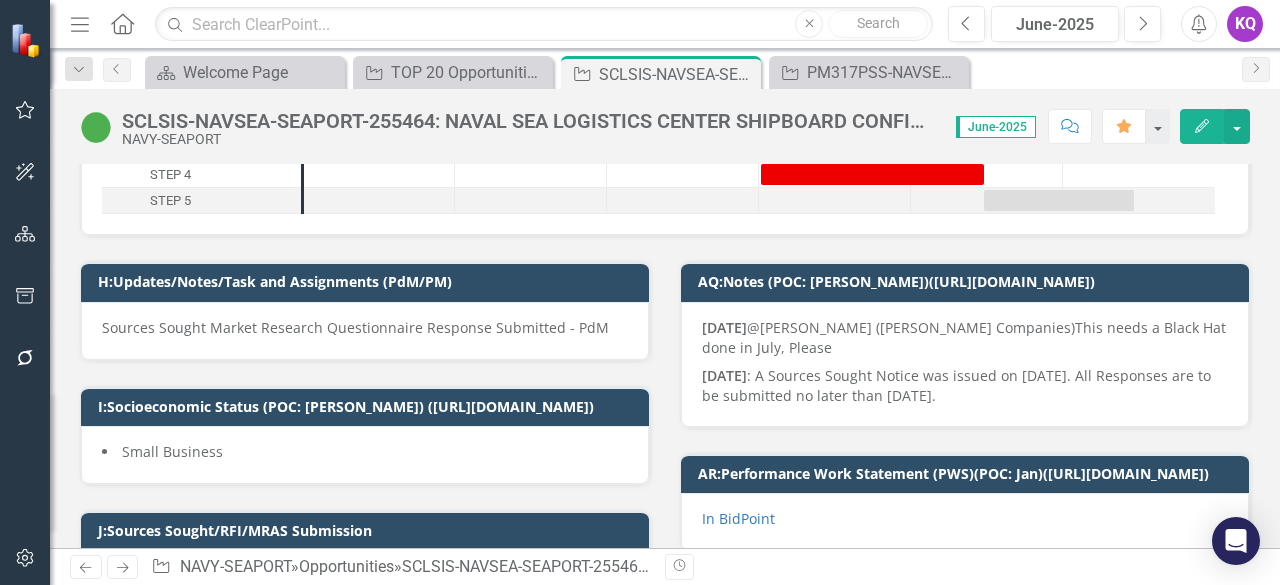 click on "Sources Sought Market Research Questionnaire Response Submitted - PdM" at bounding box center [365, 328] 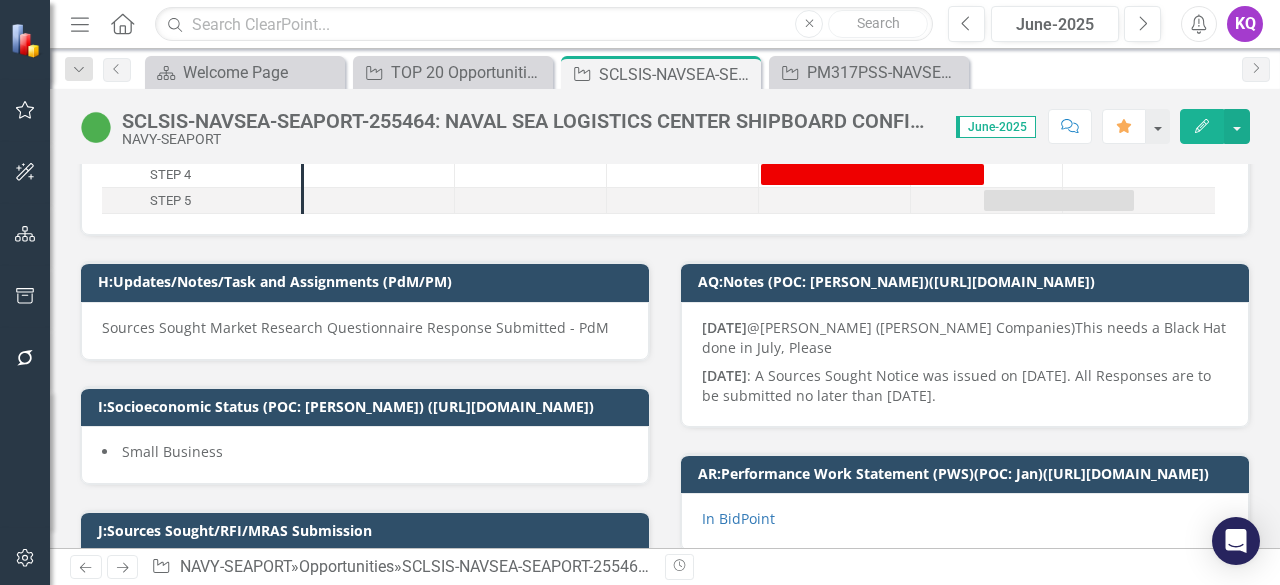 click on "Sources Sought Market Research Questionnaire Response Submitted - PdM" at bounding box center [365, 328] 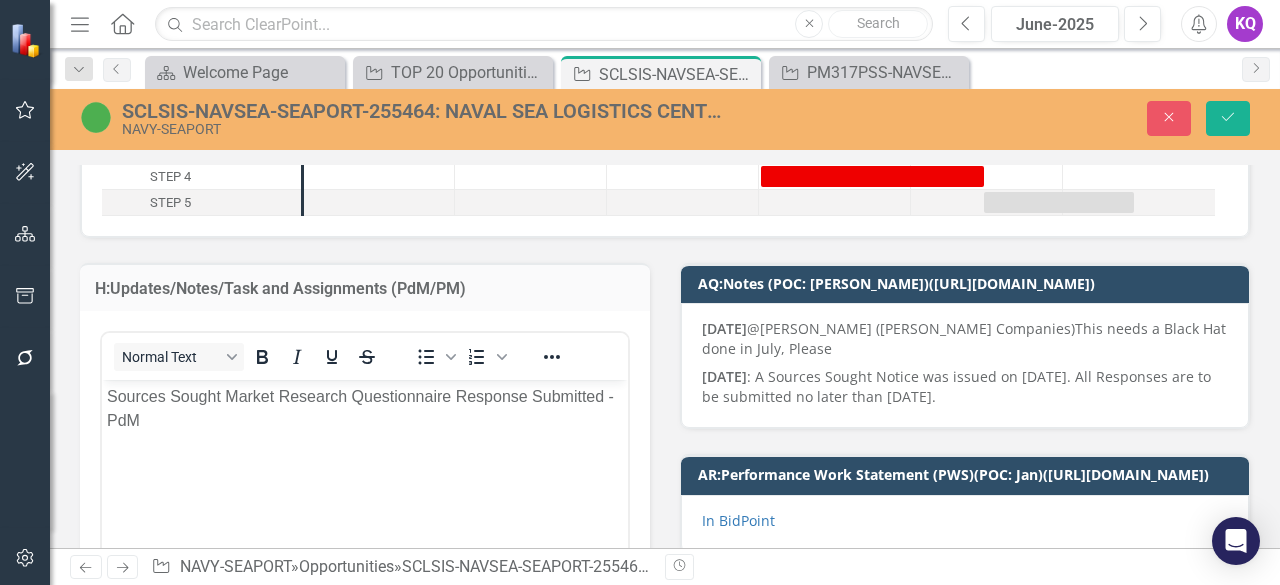 scroll, scrollTop: 0, scrollLeft: 0, axis: both 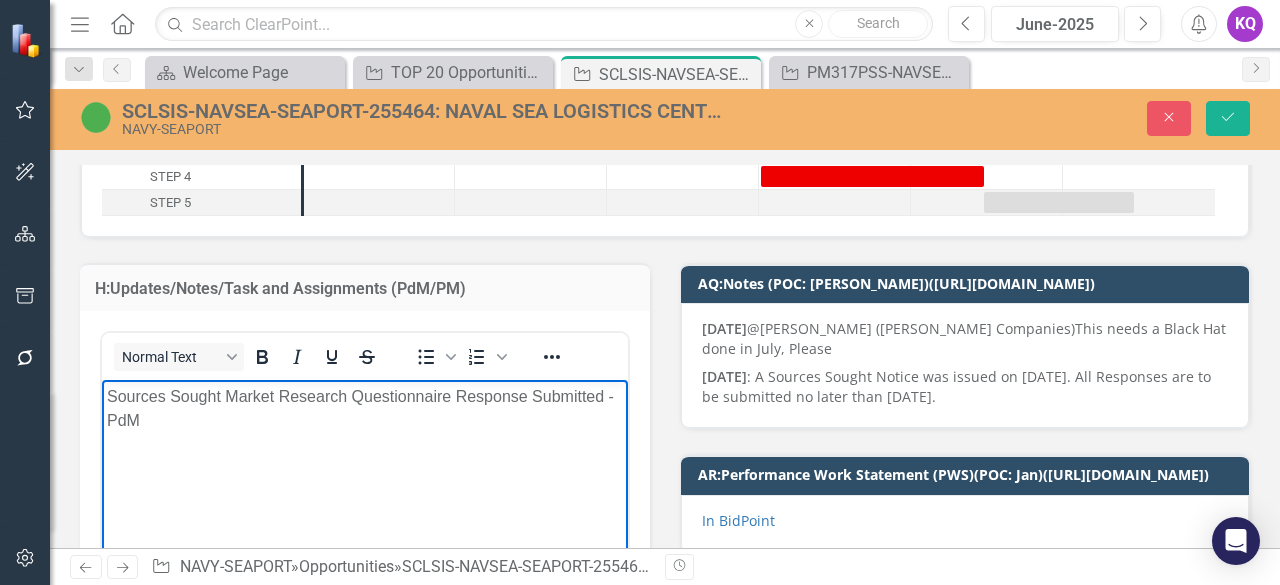 click on "Sources Sought Market Research Questionnaire Response Submitted - PdM" at bounding box center (365, 530) 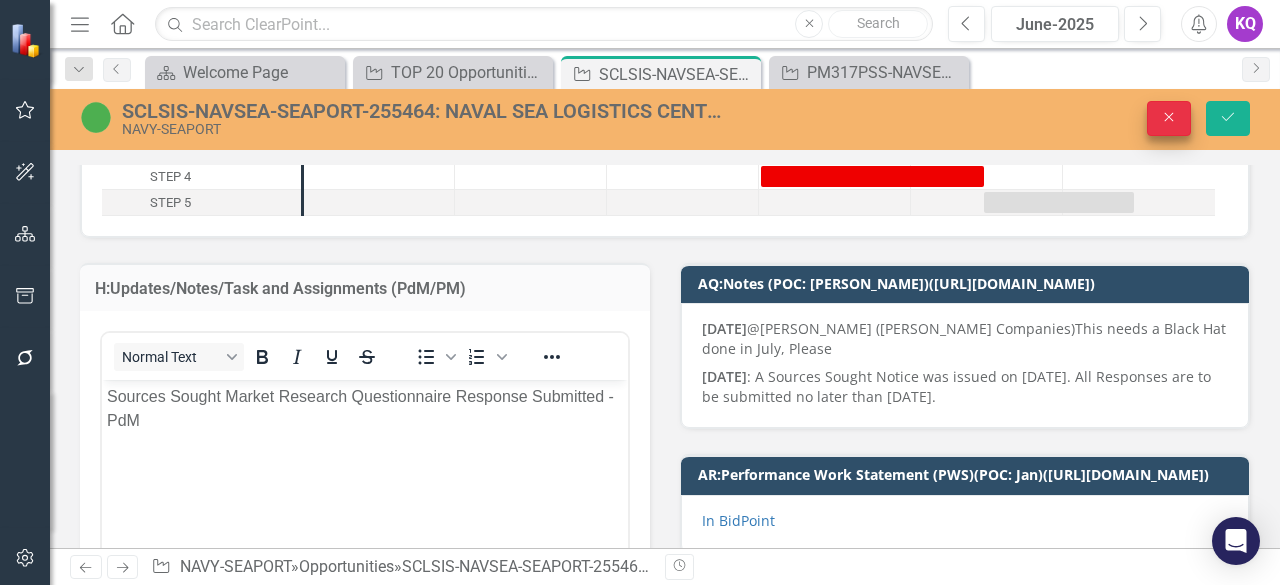 click on "Close" 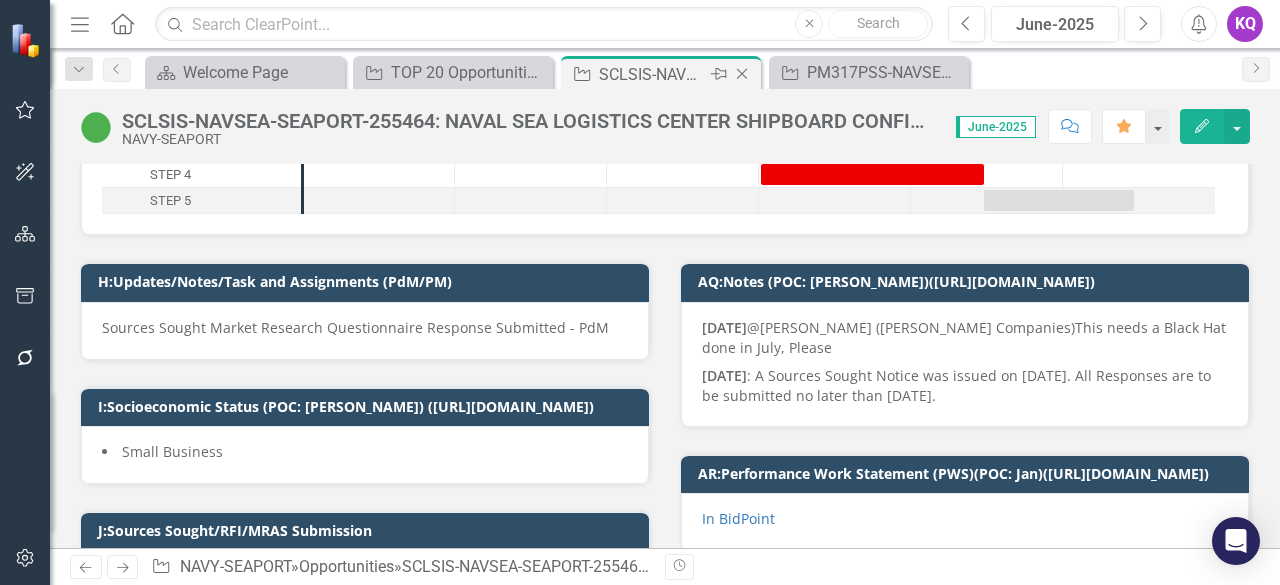 click on "Close" 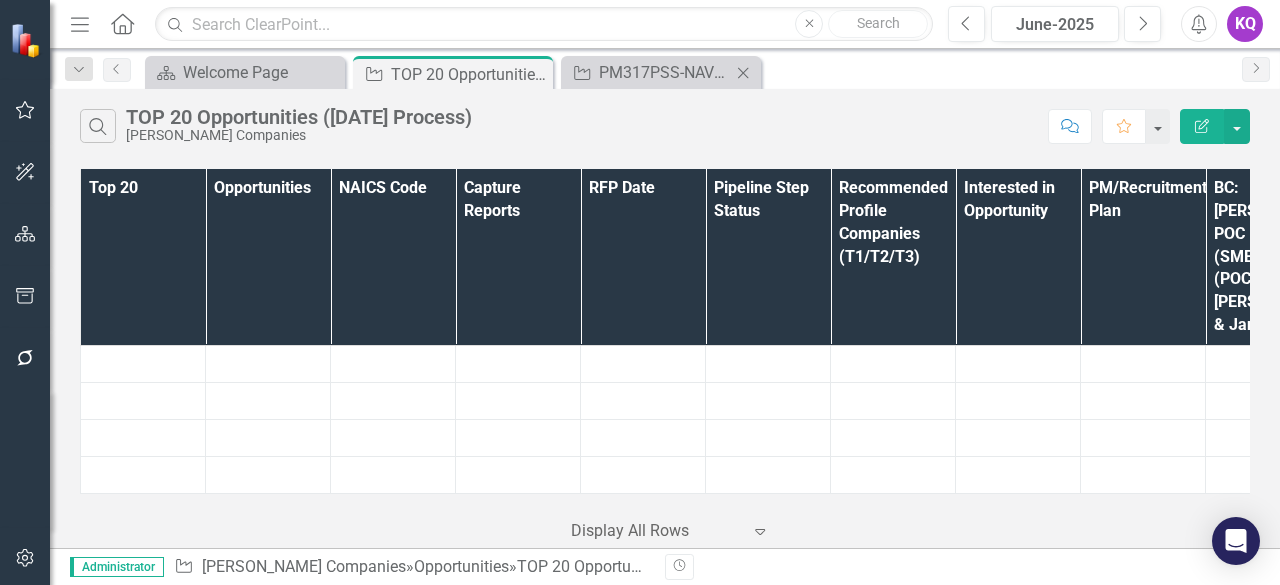 click on "Opportunity PM317PSS-NAVSEA-[GEOGRAPHIC_DATA]-255888:PEO Ships PMS 317 Professional Support Services Close" at bounding box center [661, 72] 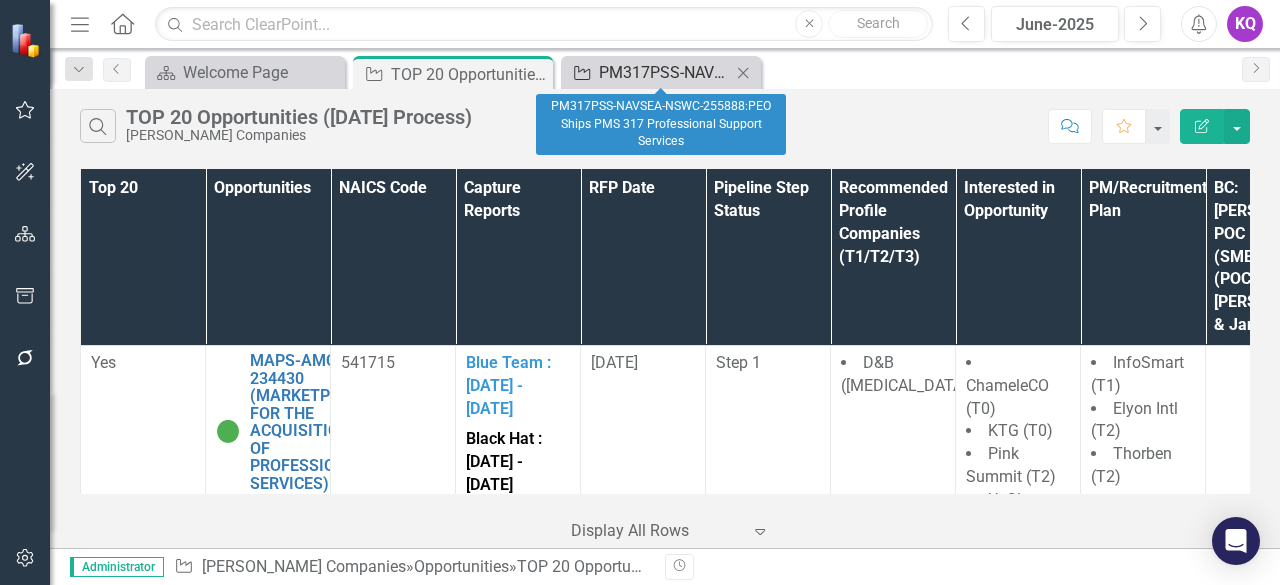 click on "PM317PSS-NAVSEA-NSWC-255888:PEO Ships PMS 317 Professional Support Services" at bounding box center [665, 72] 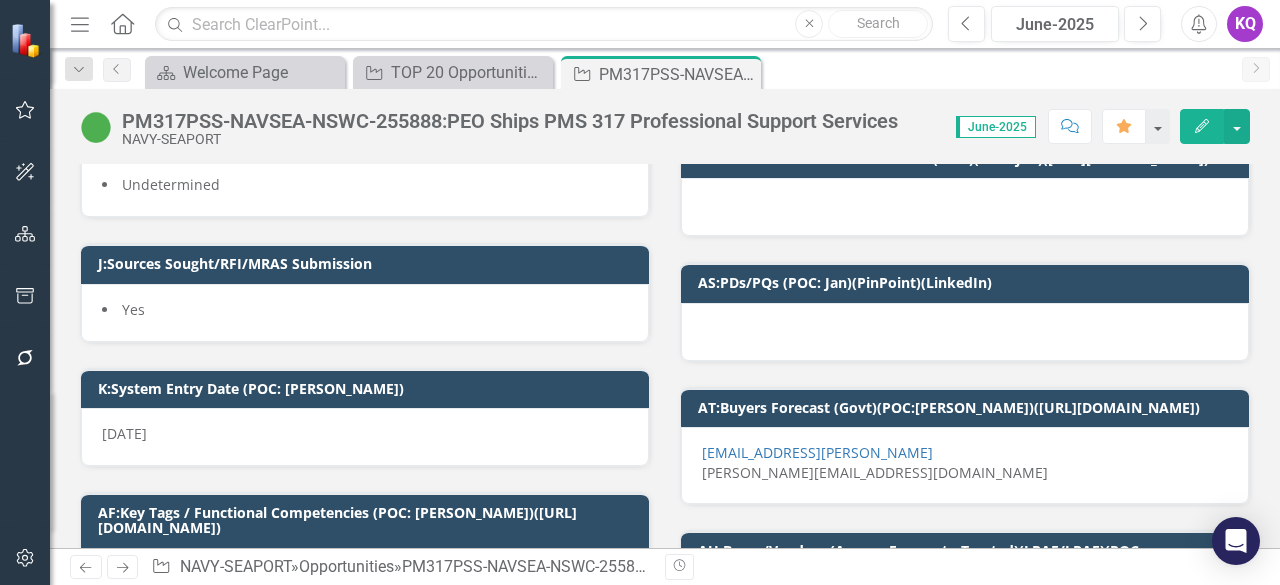 scroll, scrollTop: 266, scrollLeft: 0, axis: vertical 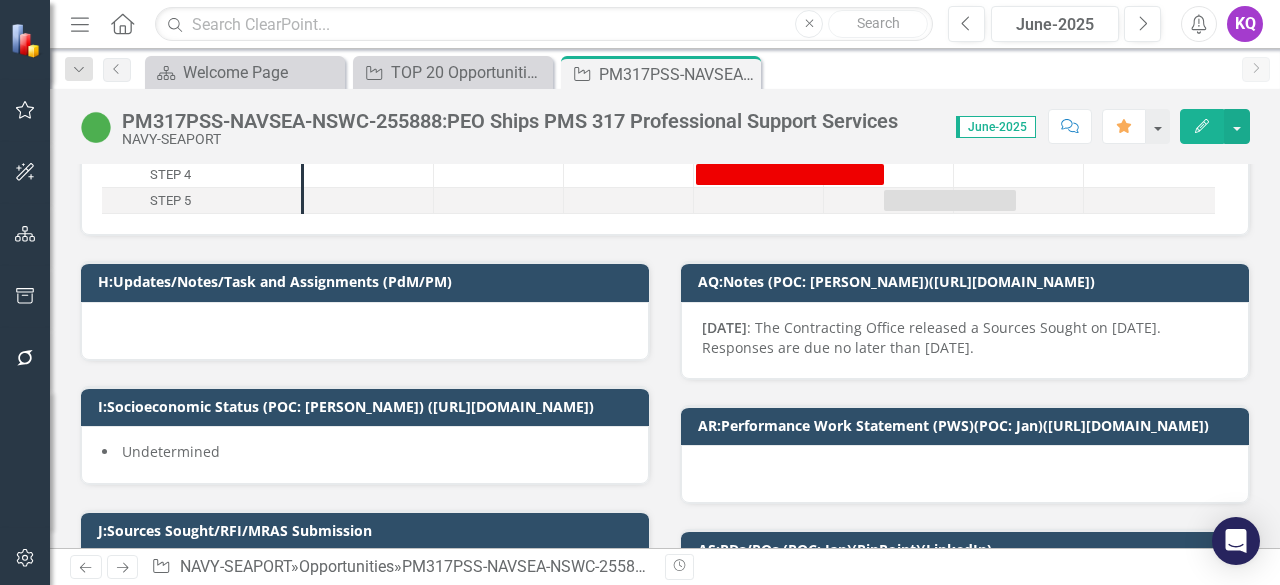 click at bounding box center (365, 331) 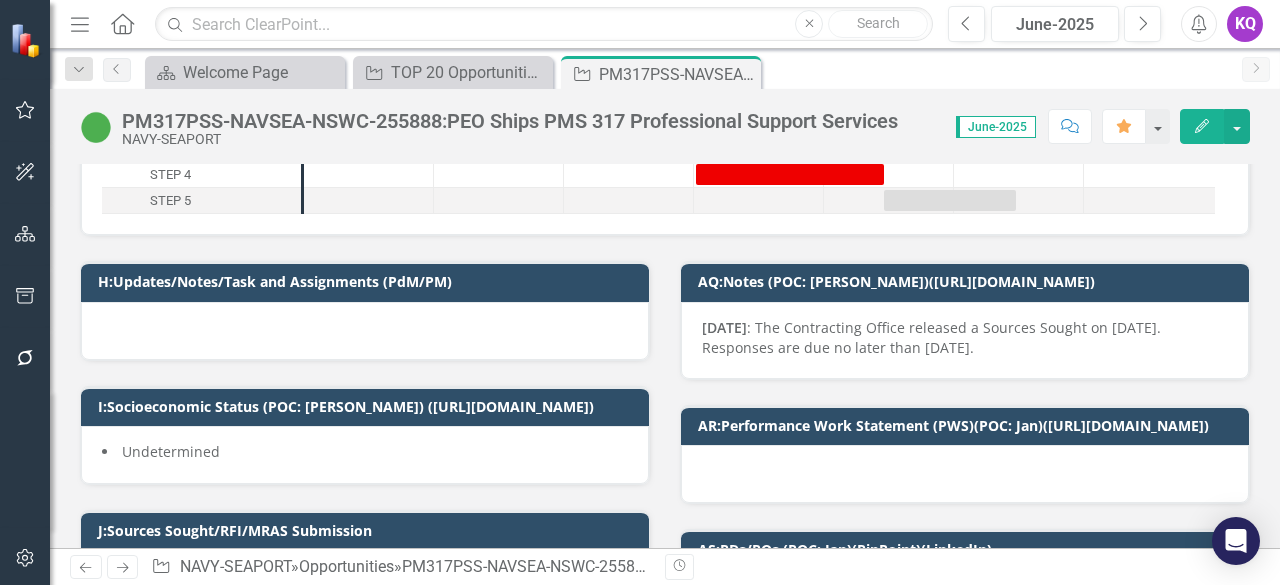 click at bounding box center (365, 331) 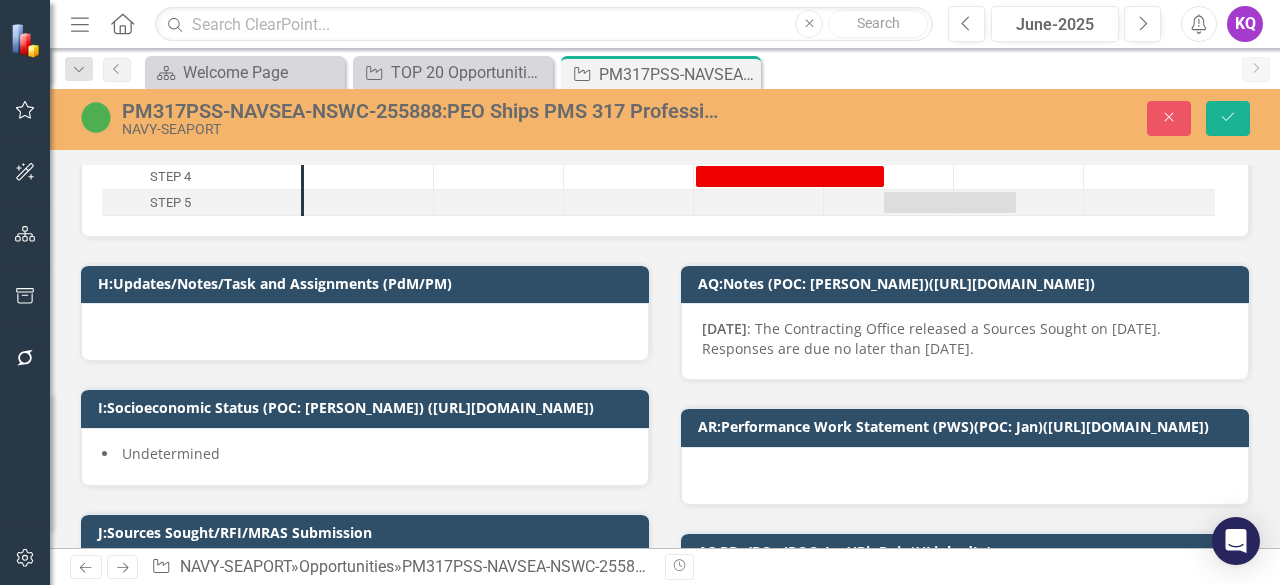 click at bounding box center [365, 332] 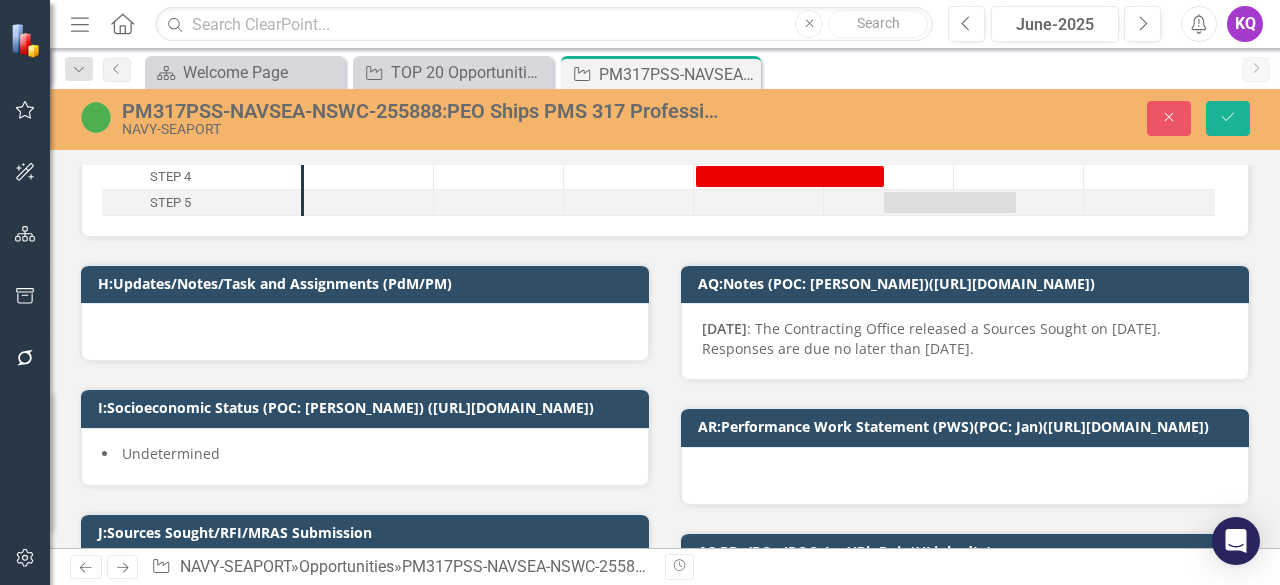 click at bounding box center (365, 332) 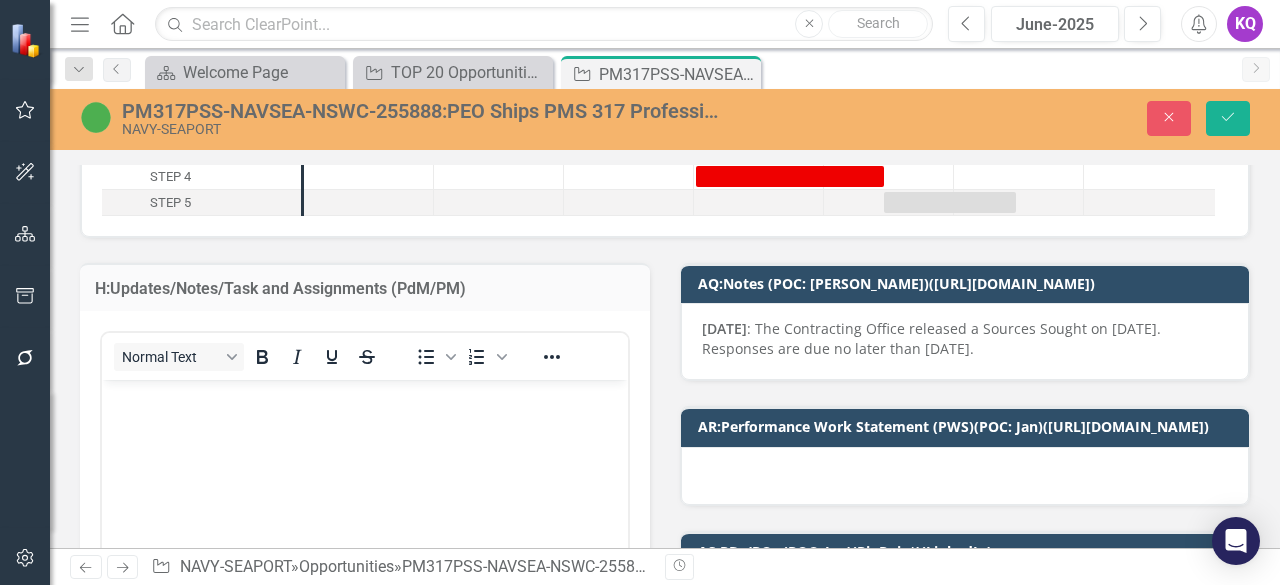 scroll, scrollTop: 0, scrollLeft: 0, axis: both 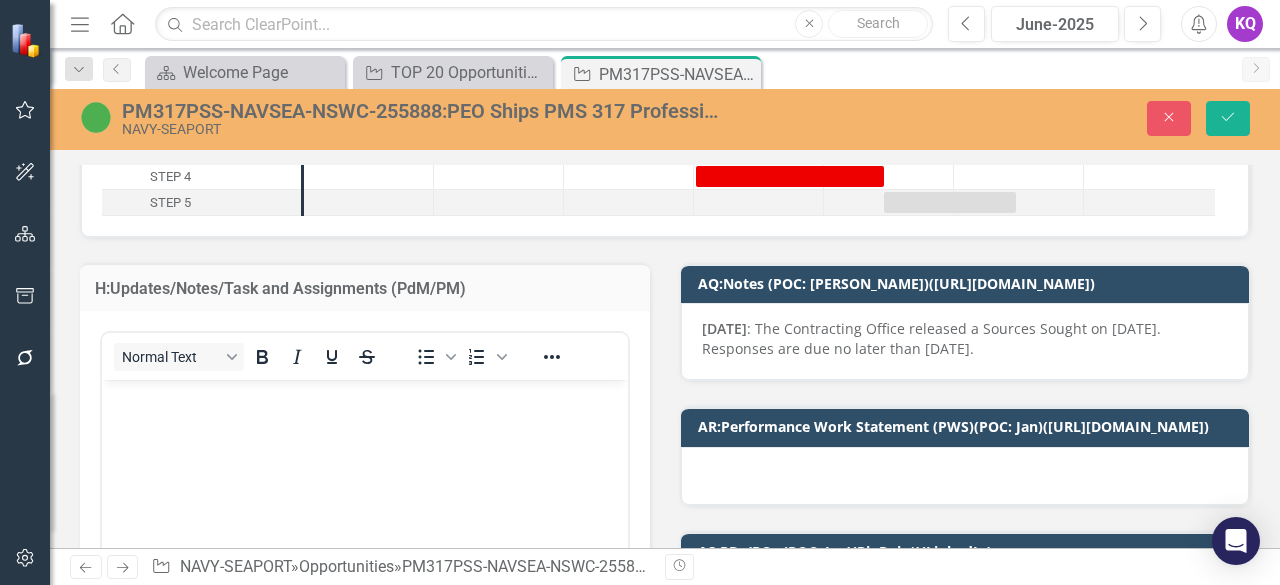 click at bounding box center (365, 397) 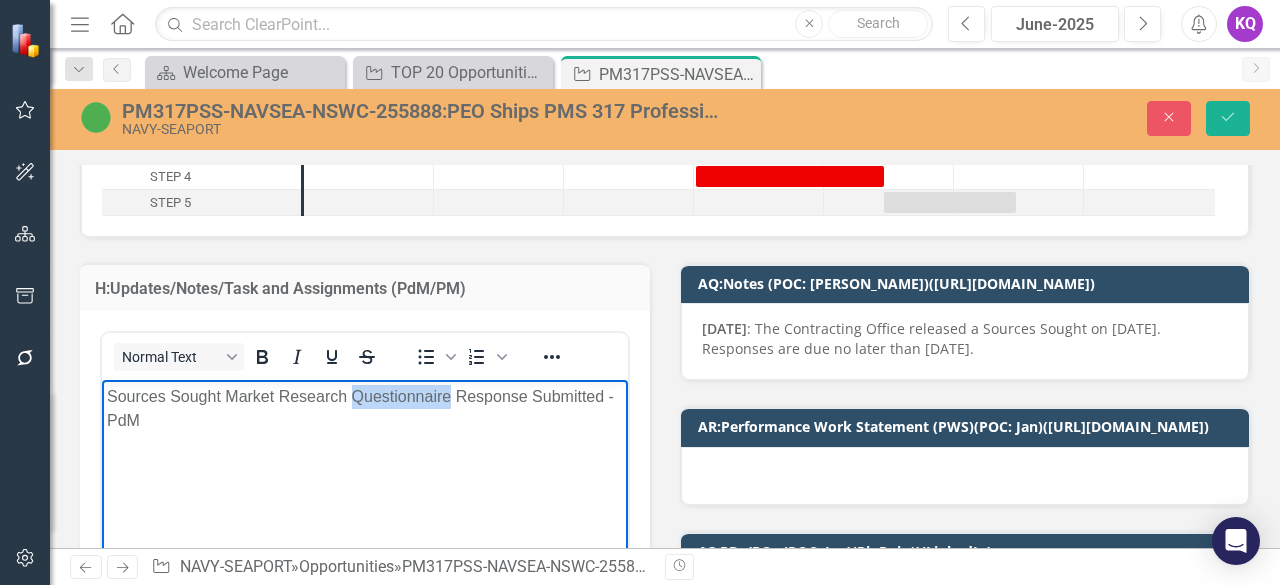 drag, startPoint x: 448, startPoint y: 396, endPoint x: 354, endPoint y: 405, distance: 94.42987 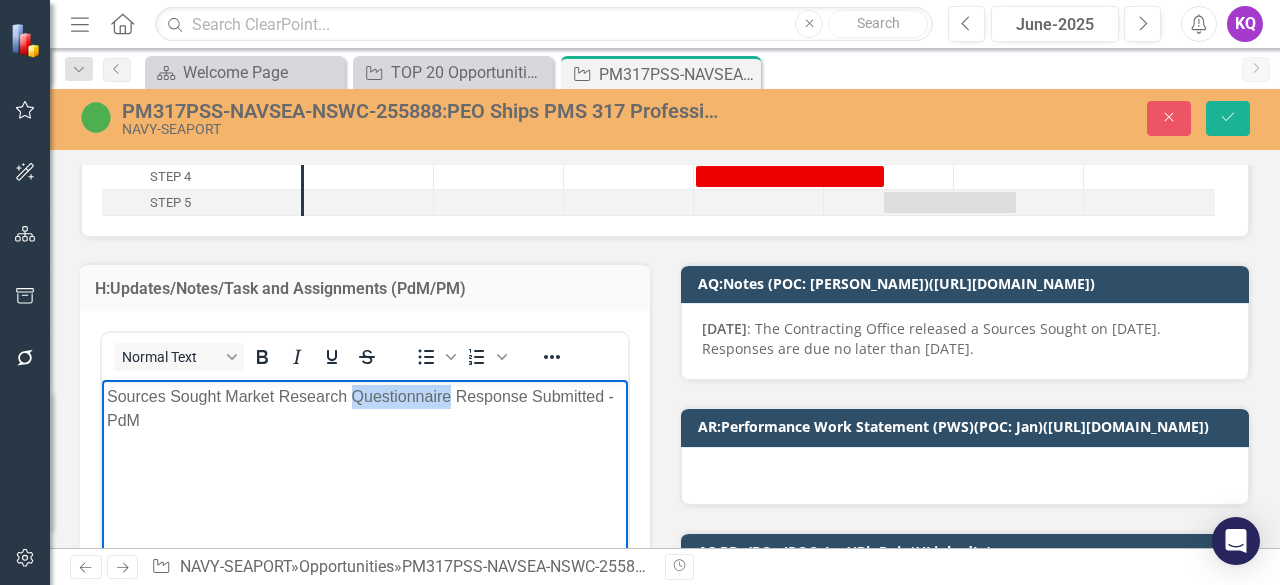 click on "Sources Sought Market Research Questionnaire Response Submitted - PdM" at bounding box center [365, 409] 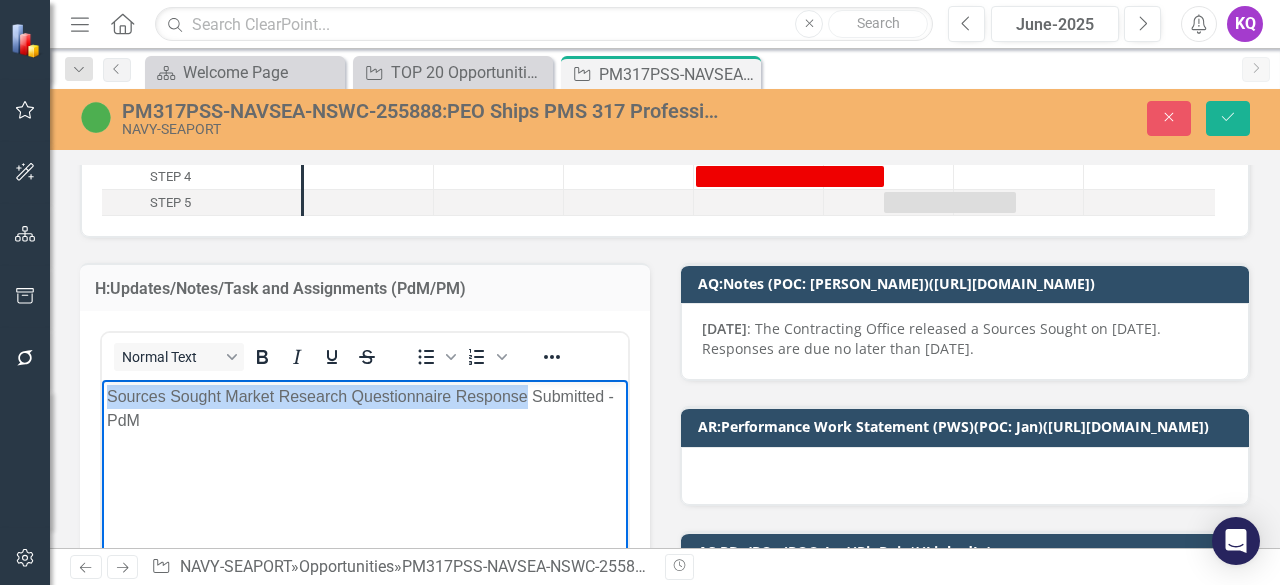 drag, startPoint x: 529, startPoint y: 398, endPoint x: 156, endPoint y: 774, distance: 529.6272 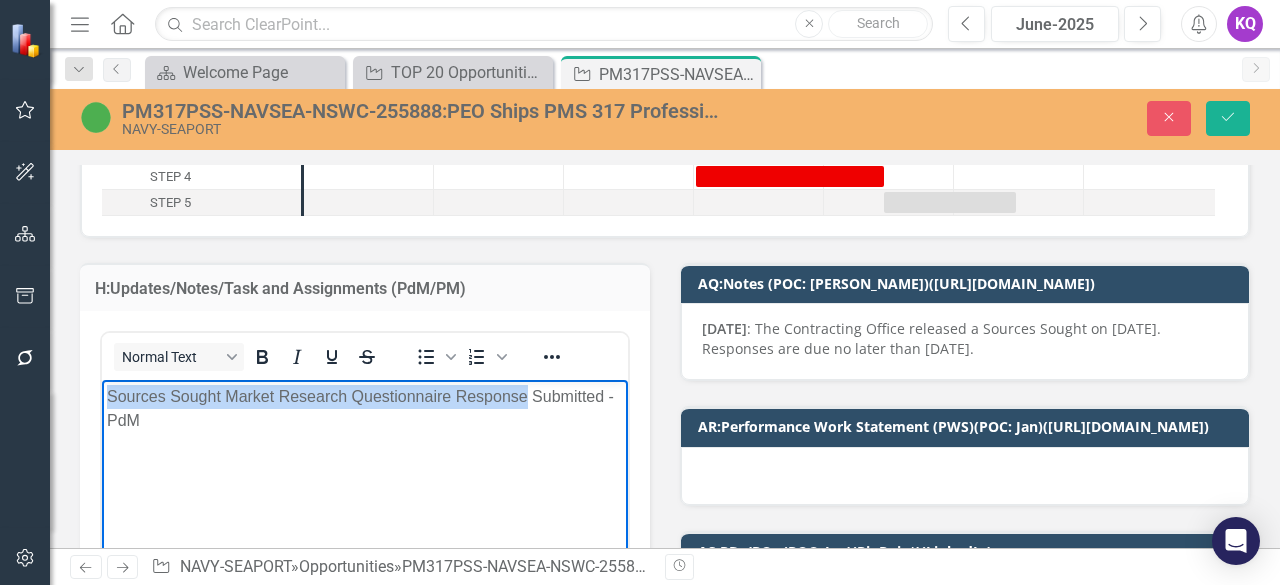 click on "Sources Sought Market Research Questionnaire Response Submitted - PdM" at bounding box center (365, 530) 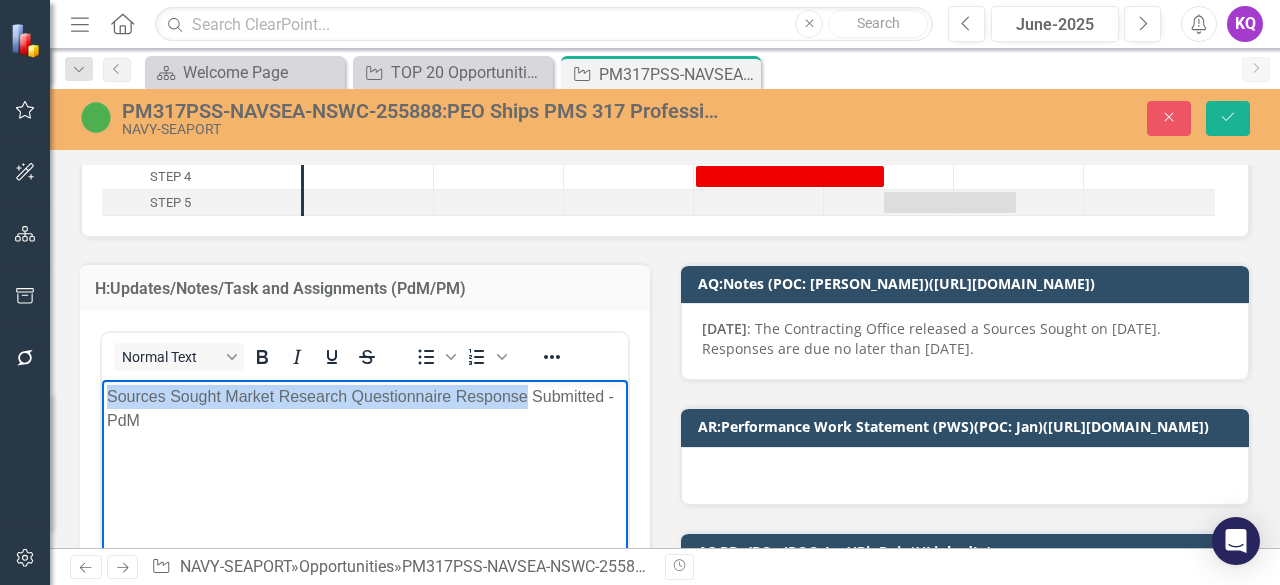 paste 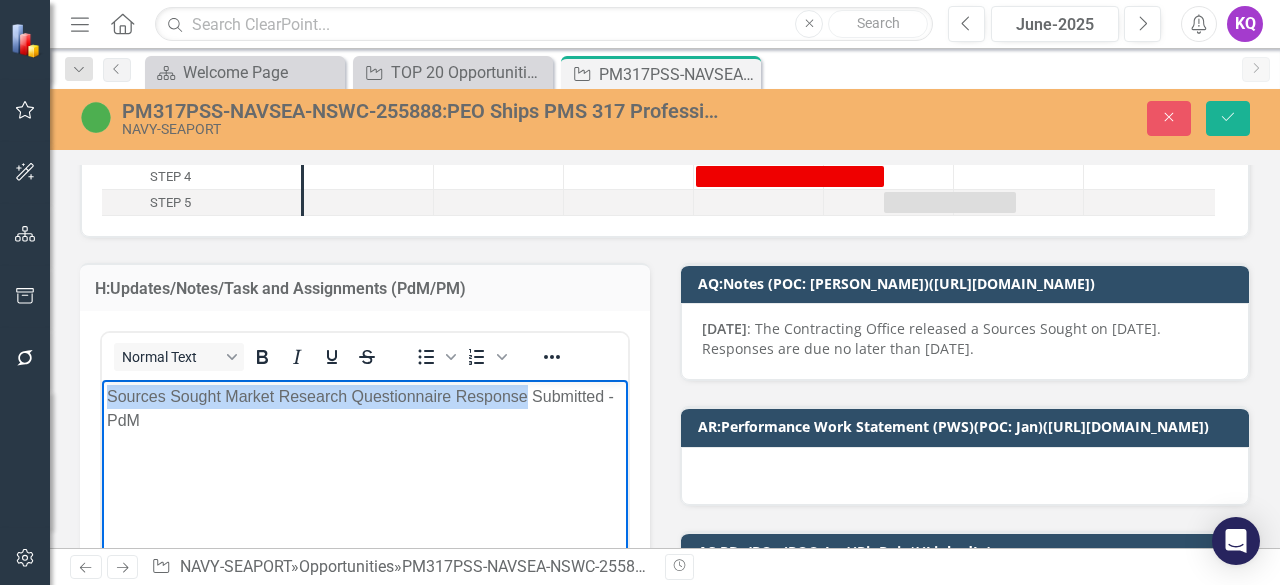 type 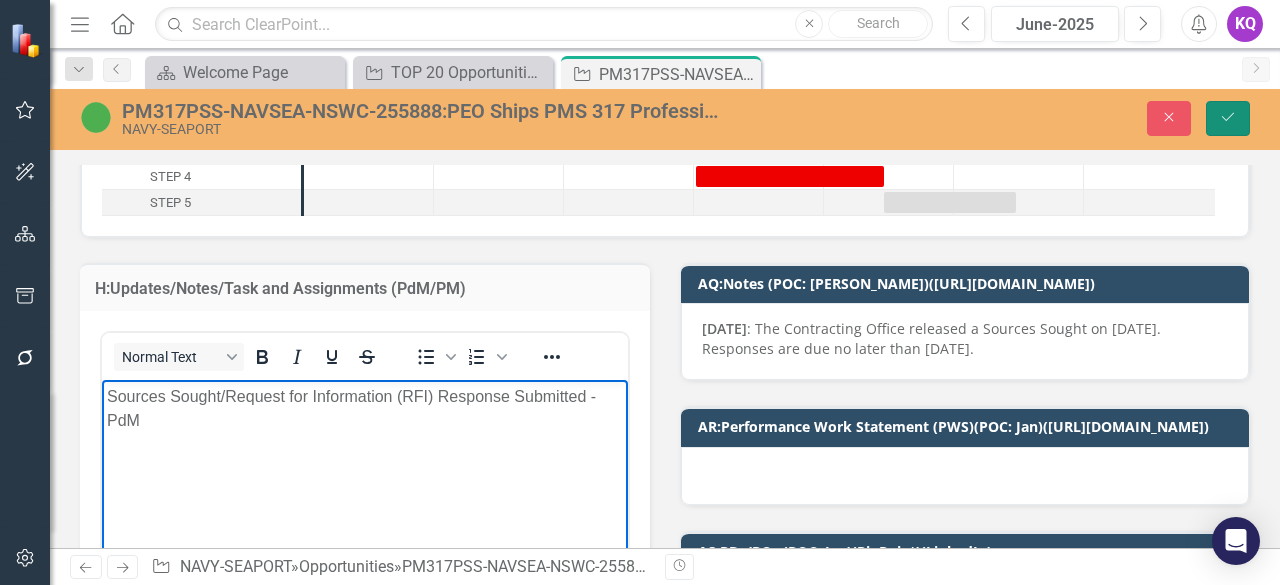click on "Save" at bounding box center (1228, 118) 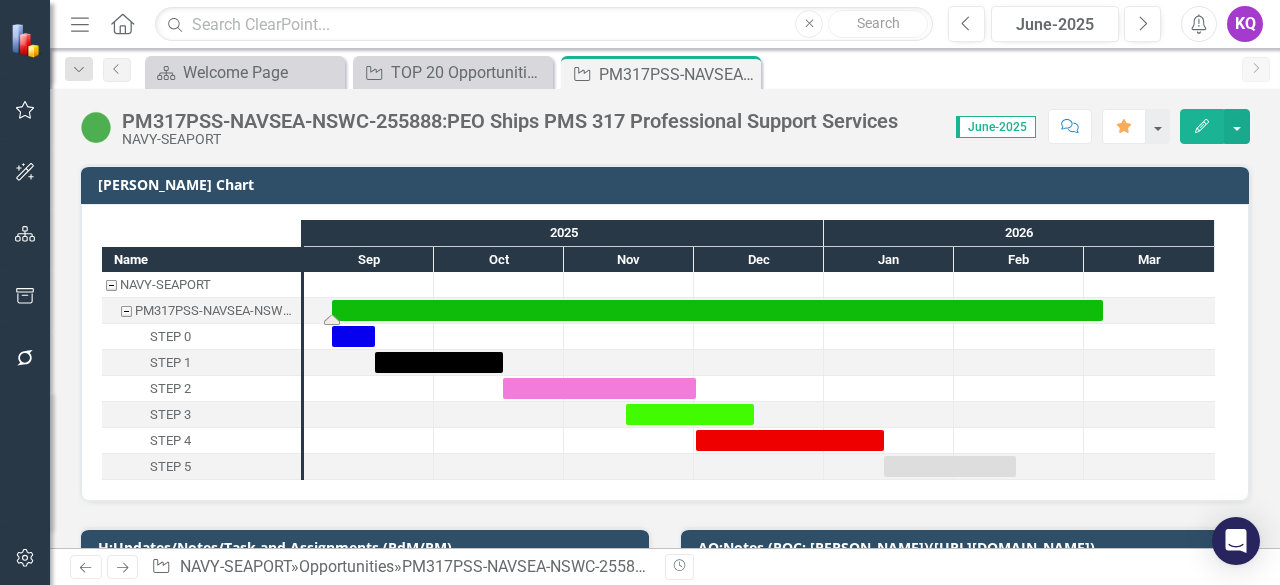 scroll, scrollTop: 266, scrollLeft: 0, axis: vertical 